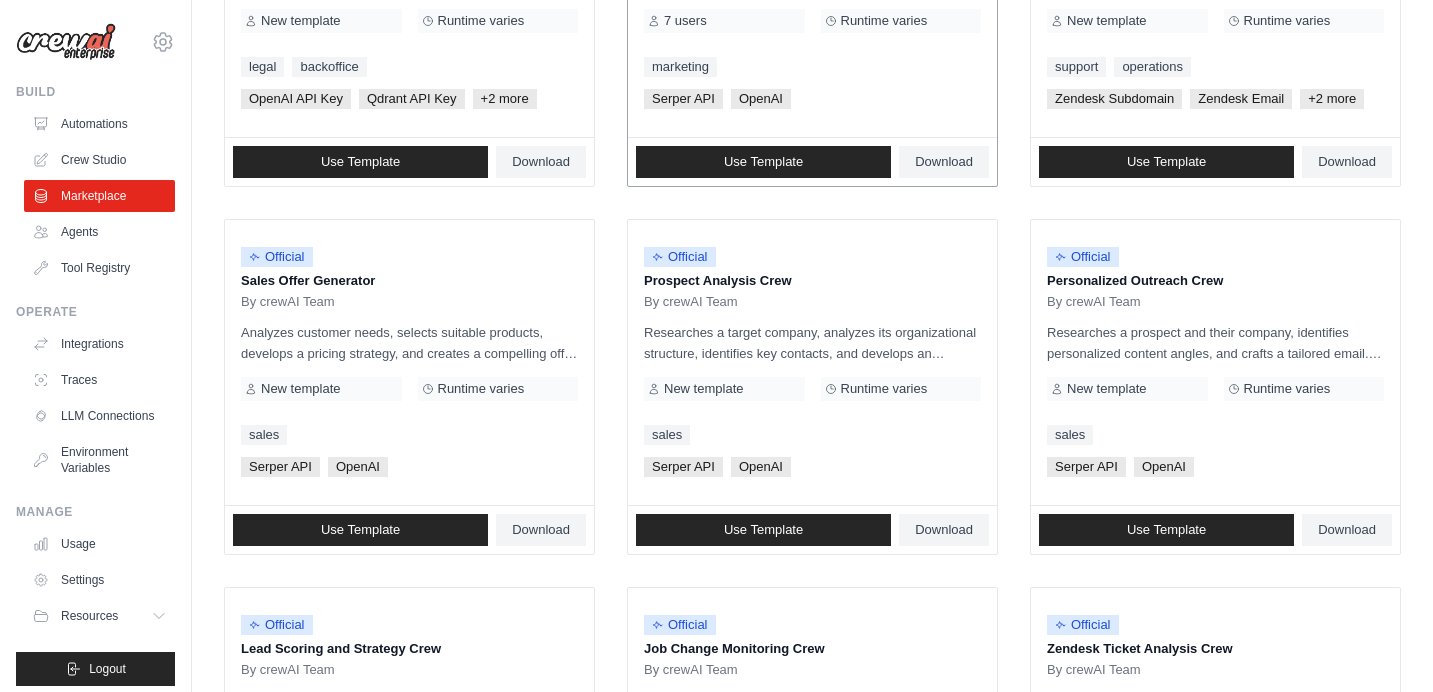 scroll, scrollTop: 725, scrollLeft: 0, axis: vertical 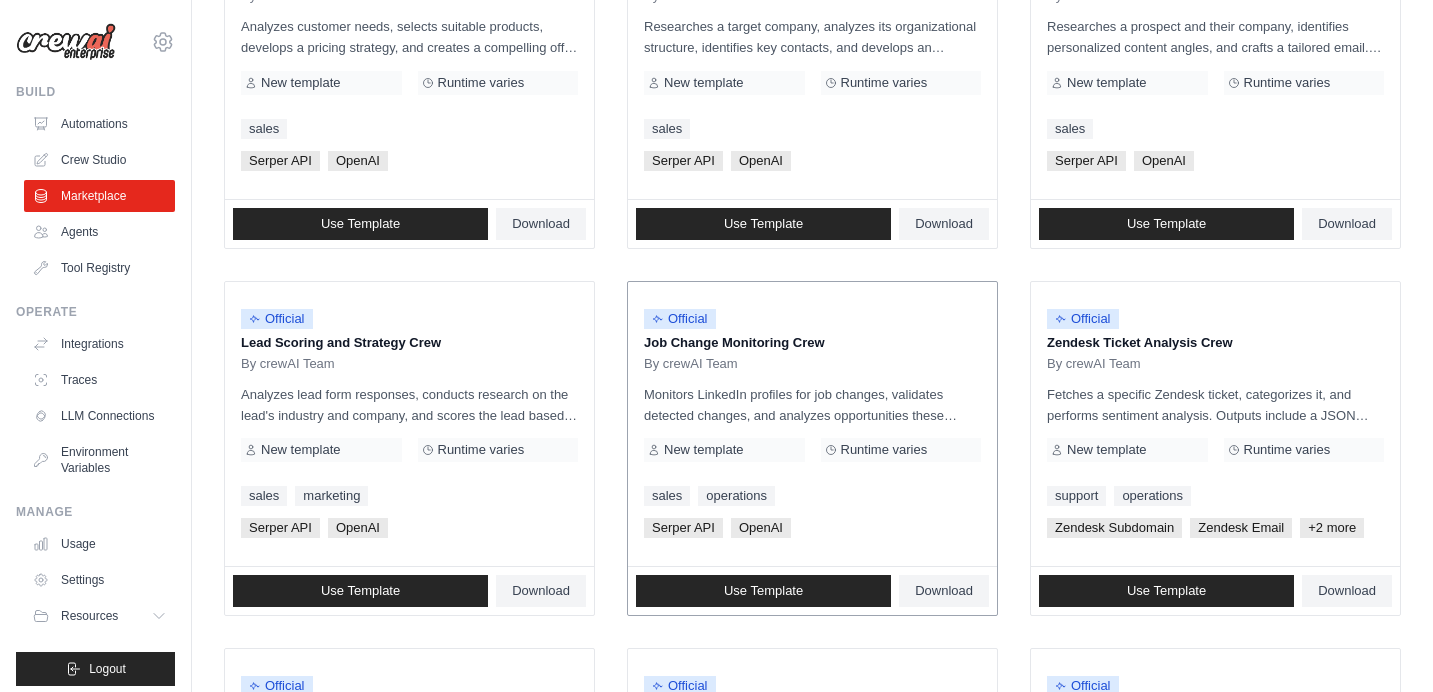 click on "Monitors LinkedIn profiles for job changes, validates detected changes, and analyzes opportunities these changes present for selling the product. Outputs include a list of validated job changes and actionable recommendations for the sales team to leverage these changes in their outreach." at bounding box center (812, 405) 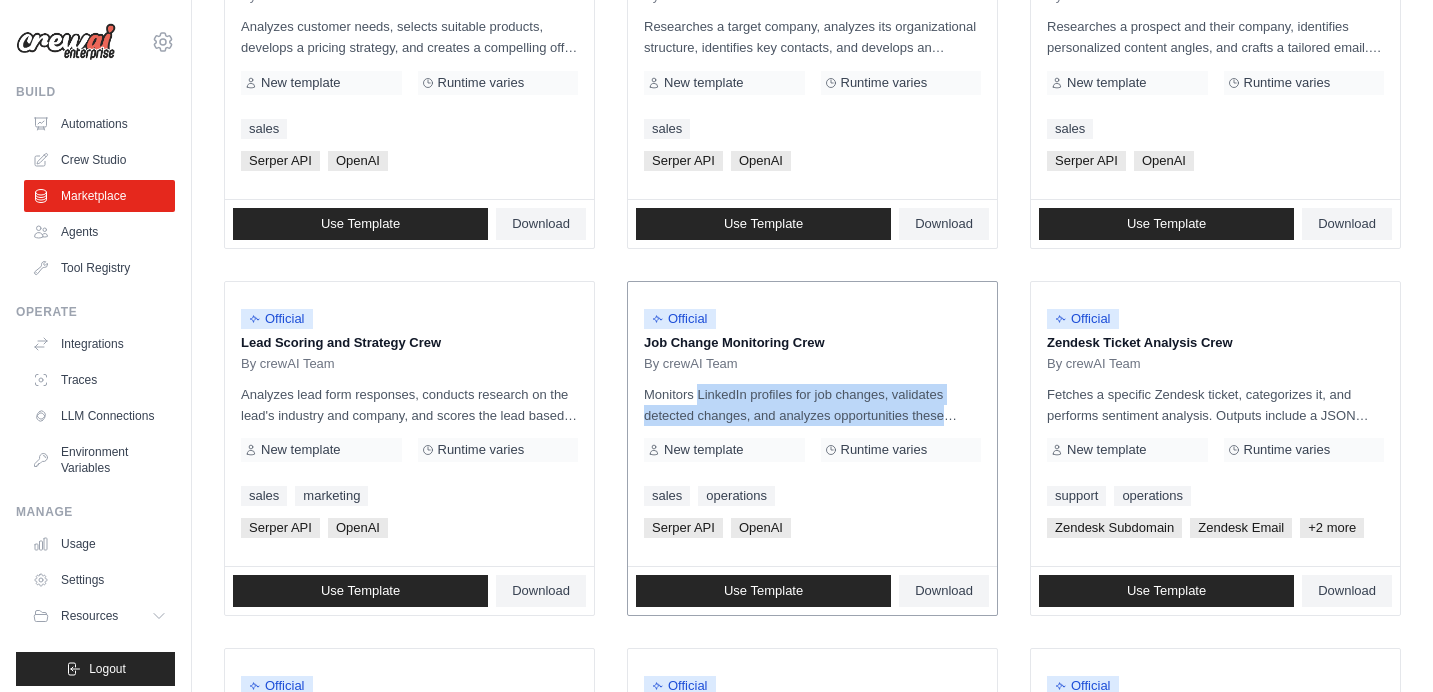 click on "Monitors LinkedIn profiles for job changes, validates detected changes, and analyzes opportunities these changes present for selling the product. Outputs include a list of validated job changes and actionable recommendations for the sales team to leverage these changes in their outreach." at bounding box center (812, 405) 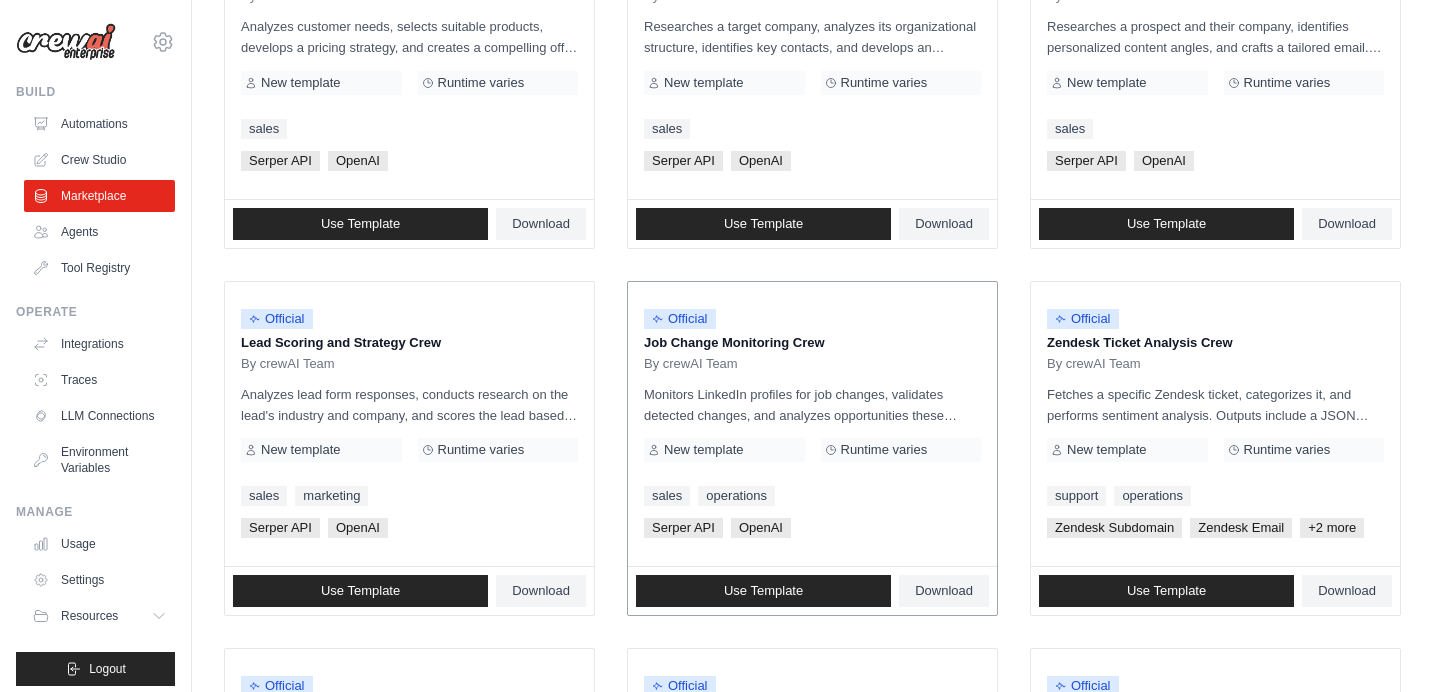 click on "Monitors LinkedIn profiles for job changes, validates detected changes, and analyzes opportunities these changes present for selling the product. Outputs include a list of validated job changes and actionable recommendations for the sales team to leverage these changes in their outreach." at bounding box center [812, 405] 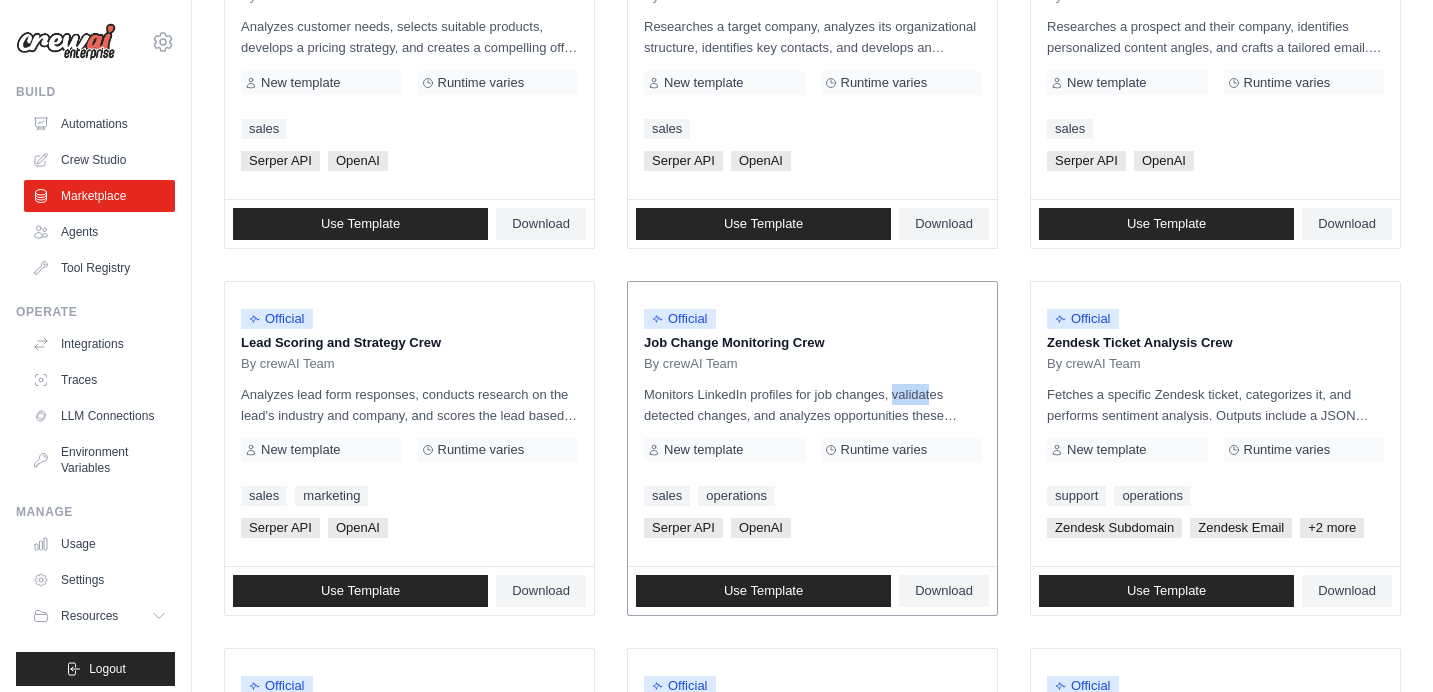 click on "Monitors LinkedIn profiles for job changes, validates detected changes, and analyzes opportunities these changes present for selling the product. Outputs include a list of validated job changes and actionable recommendations for the sales team to leverage these changes in their outreach." at bounding box center [812, 405] 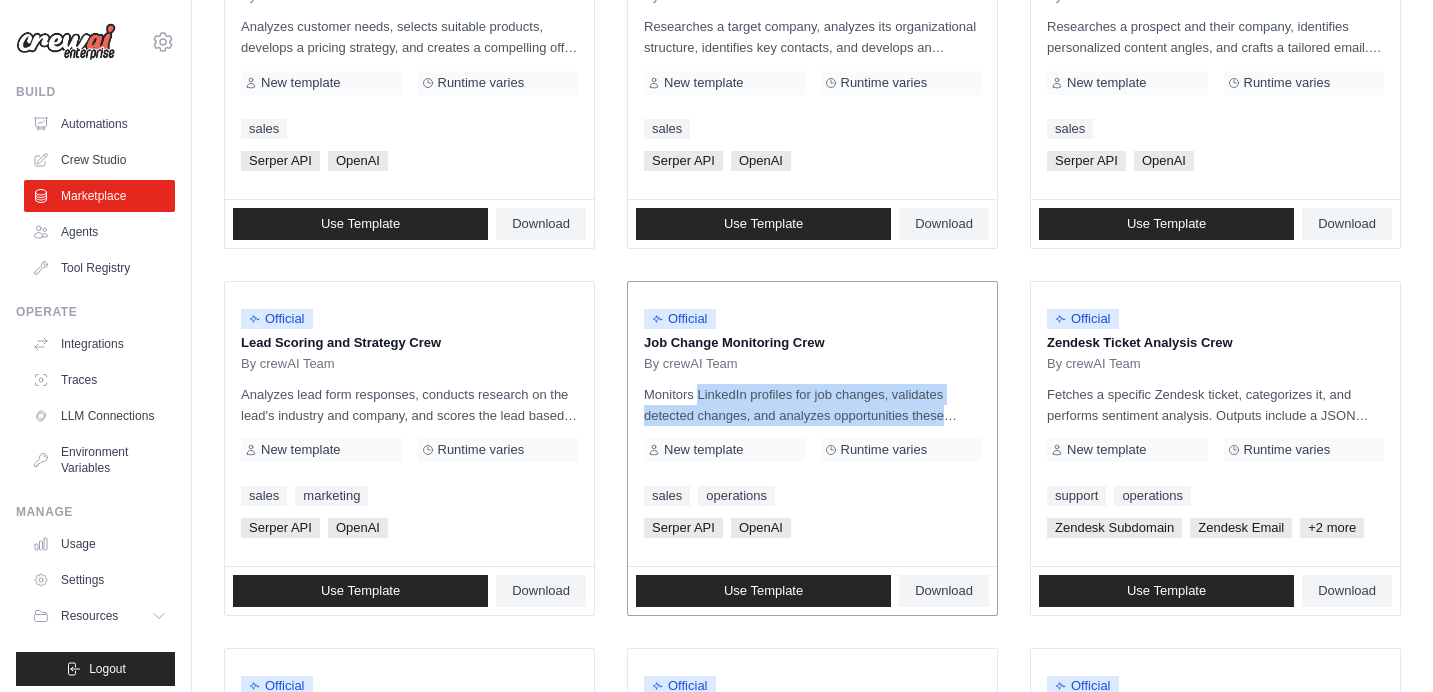 click on "Monitors LinkedIn profiles for job changes, validates detected changes, and analyzes opportunities these changes present for selling the product. Outputs include a list of validated job changes and actionable recommendations for the sales team to leverage these changes in their outreach." at bounding box center [812, 405] 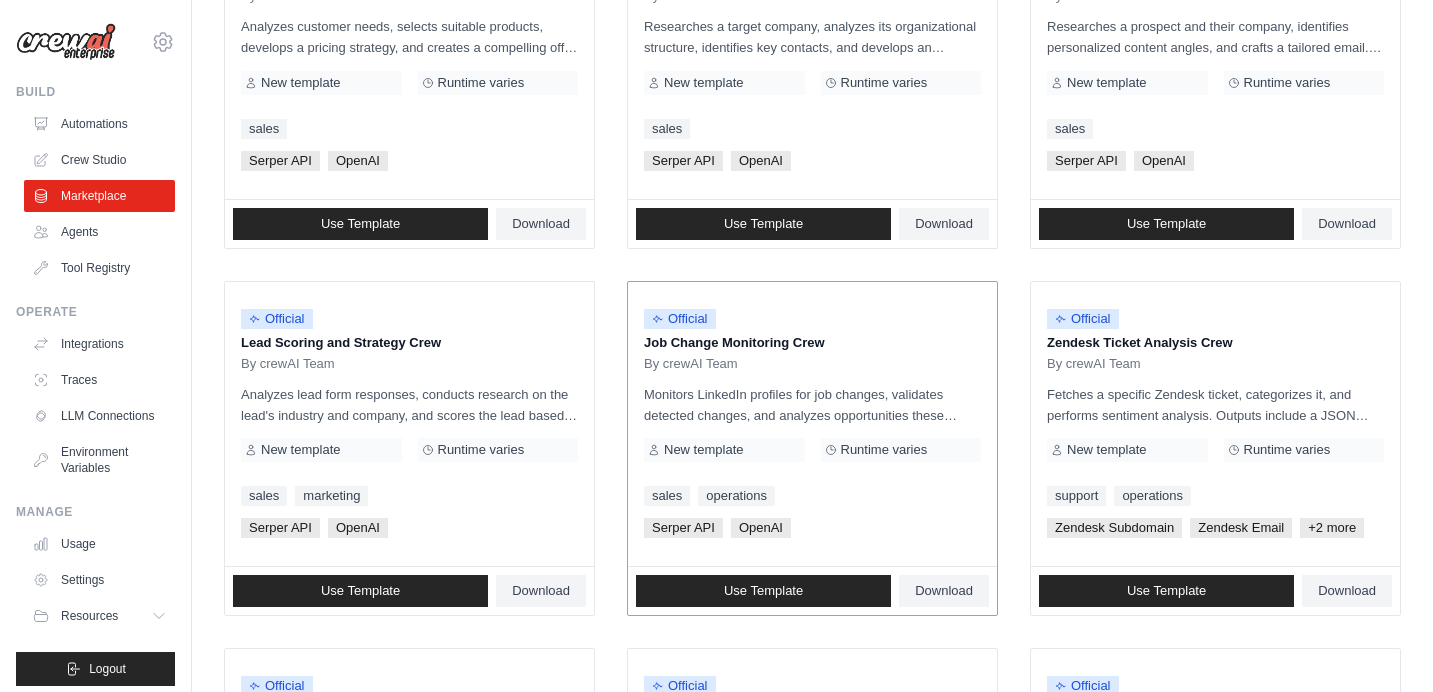 click on "Serper API
OpenAI" at bounding box center [812, 528] 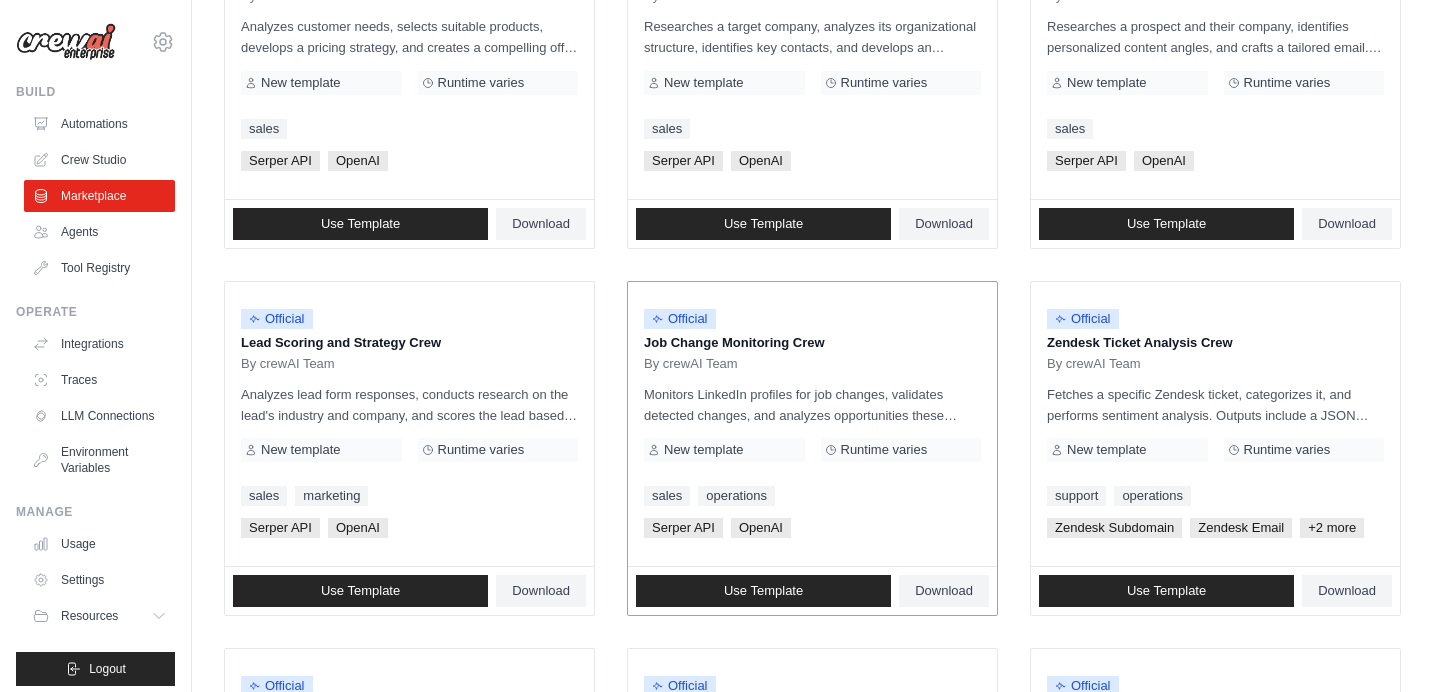 click on "New template" at bounding box center [703, 450] 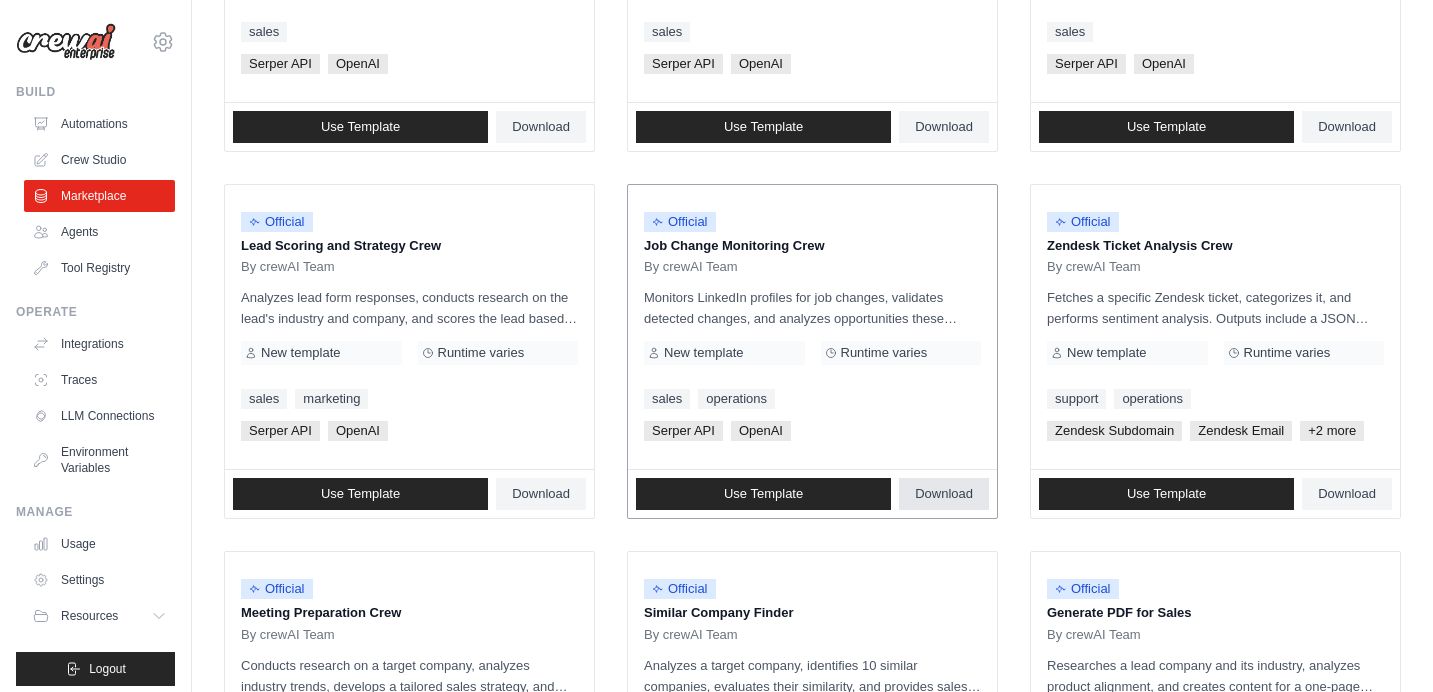 scroll, scrollTop: 827, scrollLeft: 0, axis: vertical 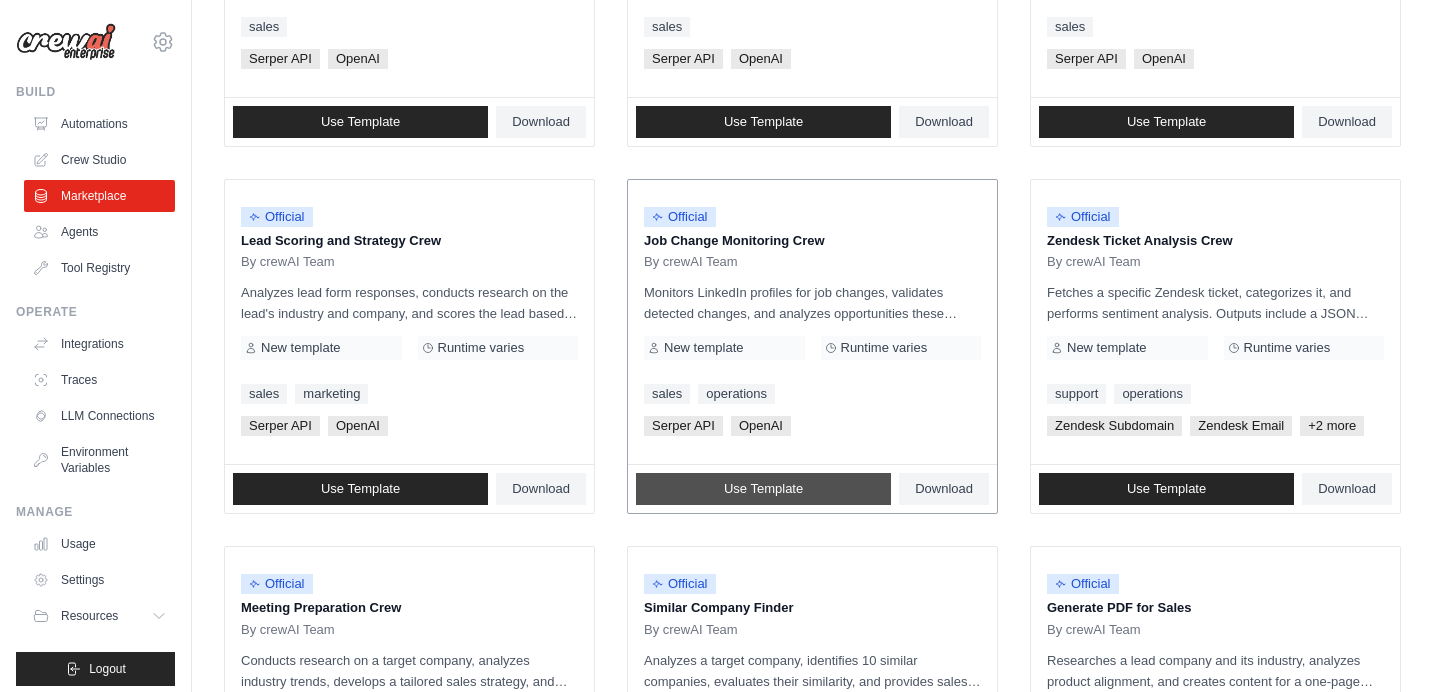 click on "Use Template" at bounding box center (763, 489) 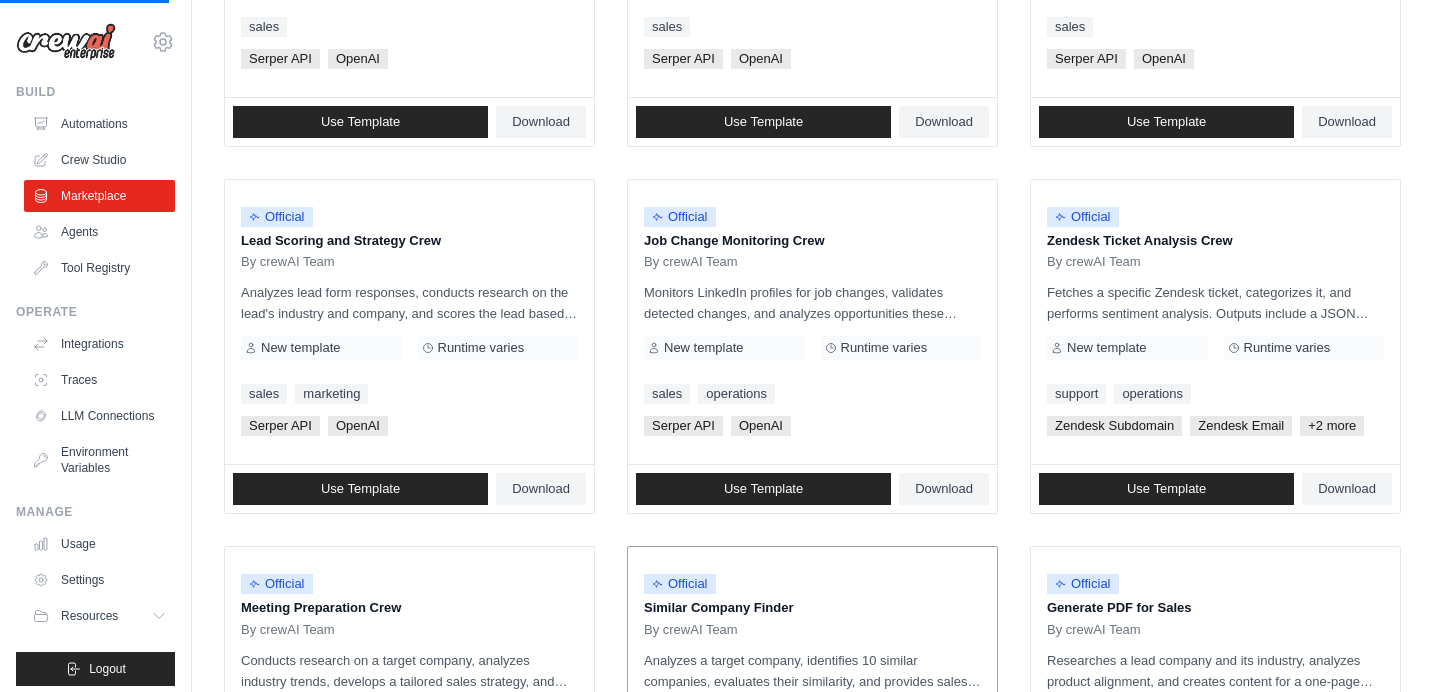 scroll, scrollTop: 932, scrollLeft: 0, axis: vertical 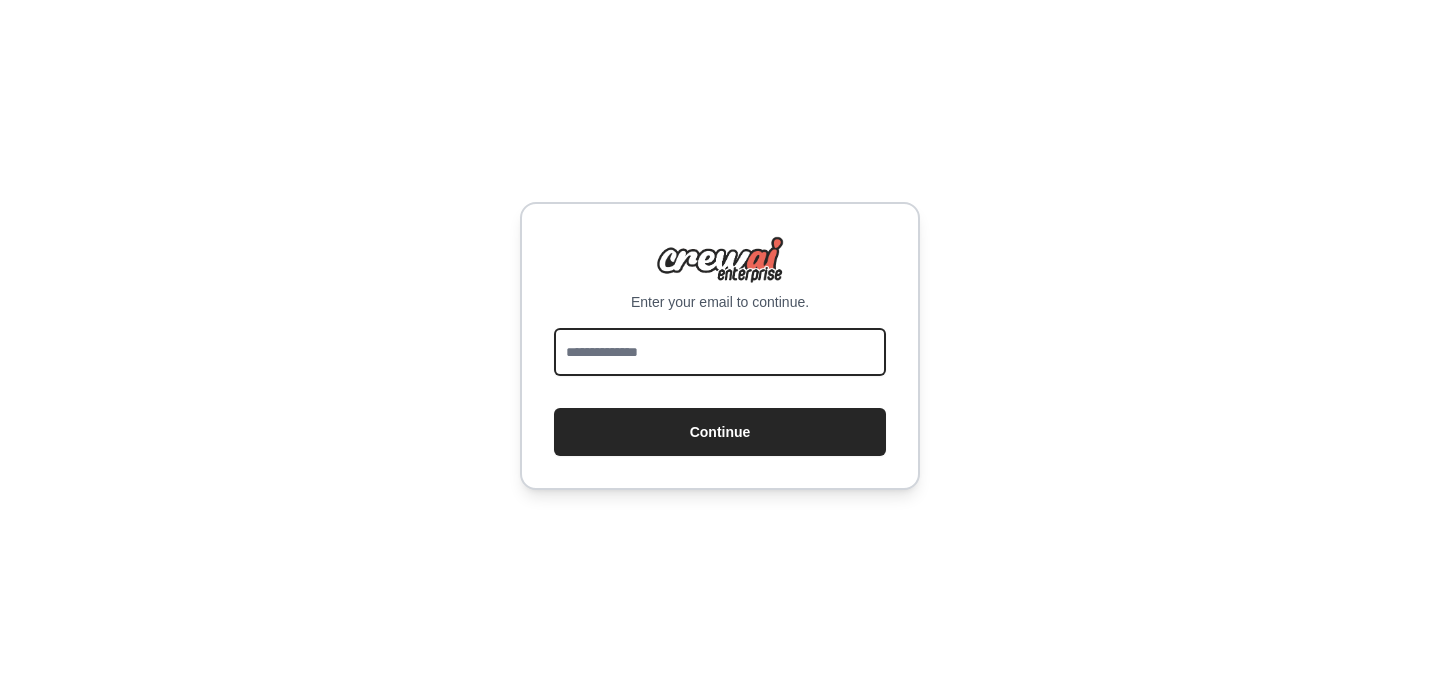 click at bounding box center [720, 352] 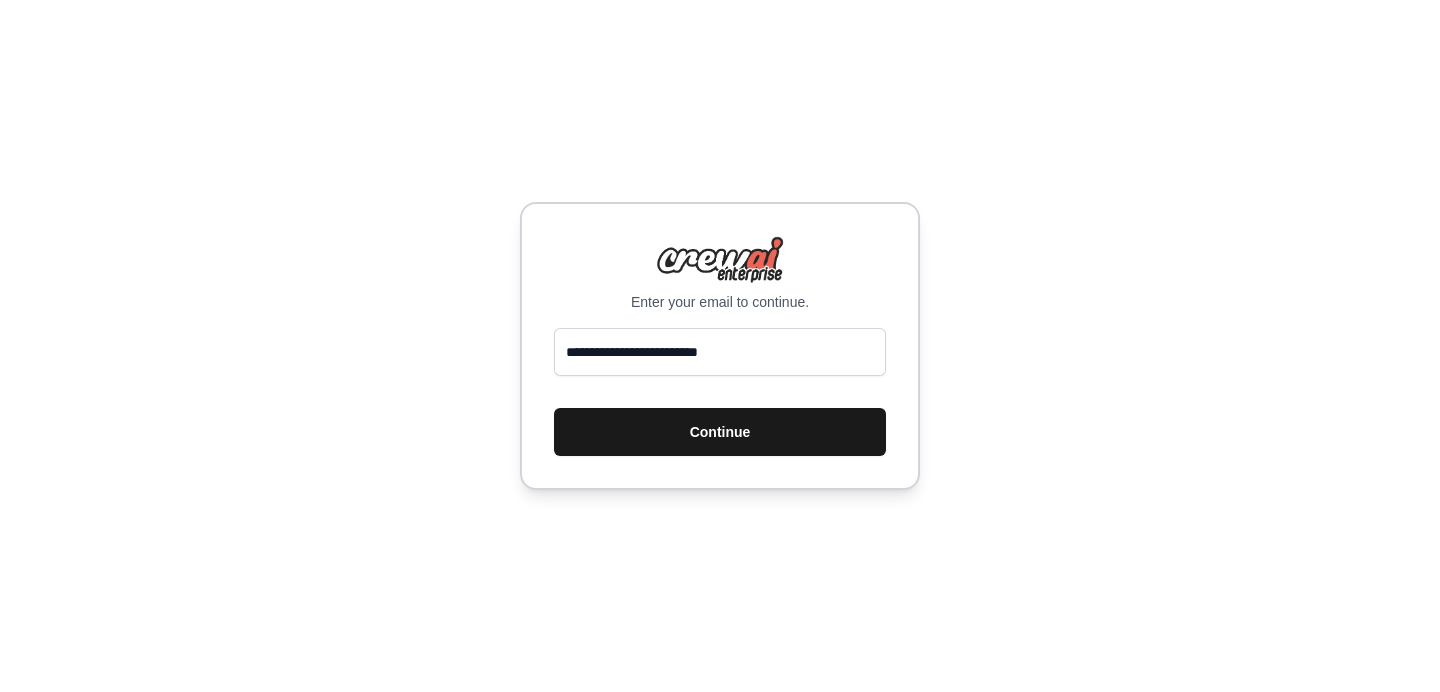 click on "Continue" at bounding box center (720, 432) 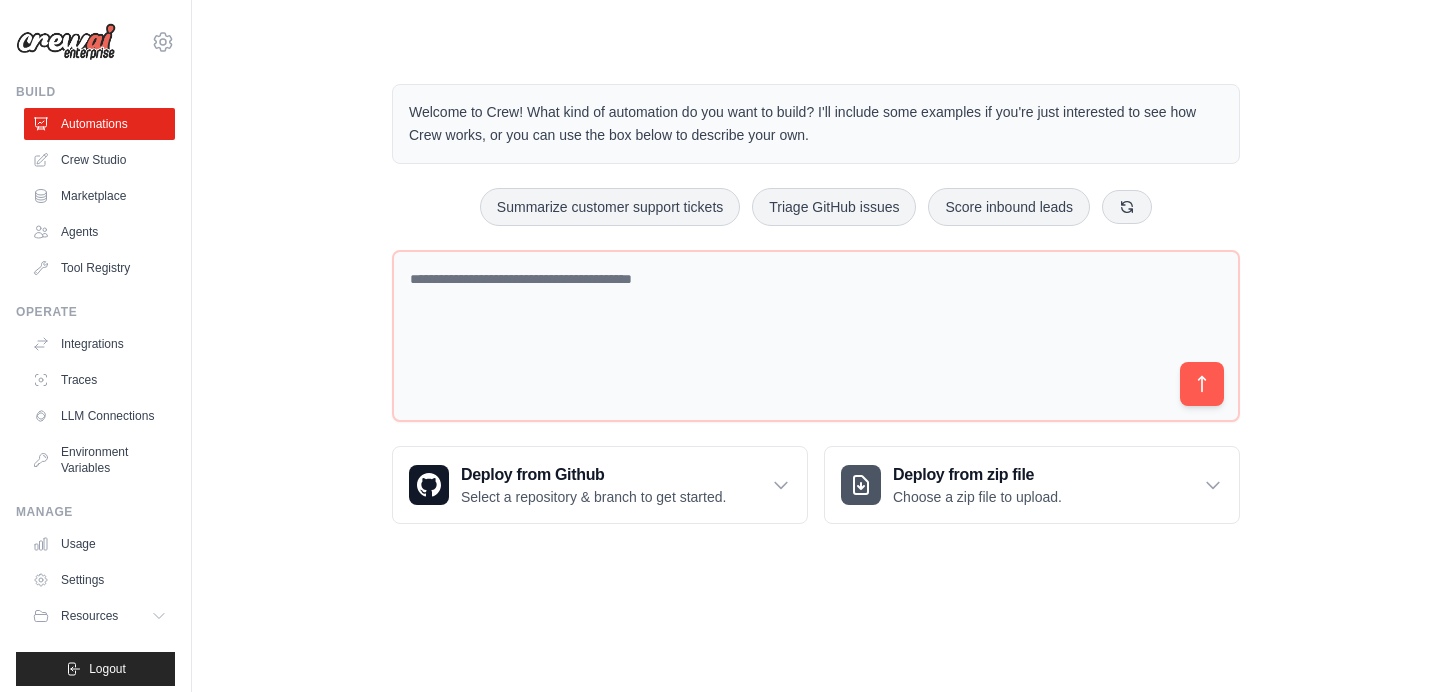 scroll, scrollTop: 0, scrollLeft: 0, axis: both 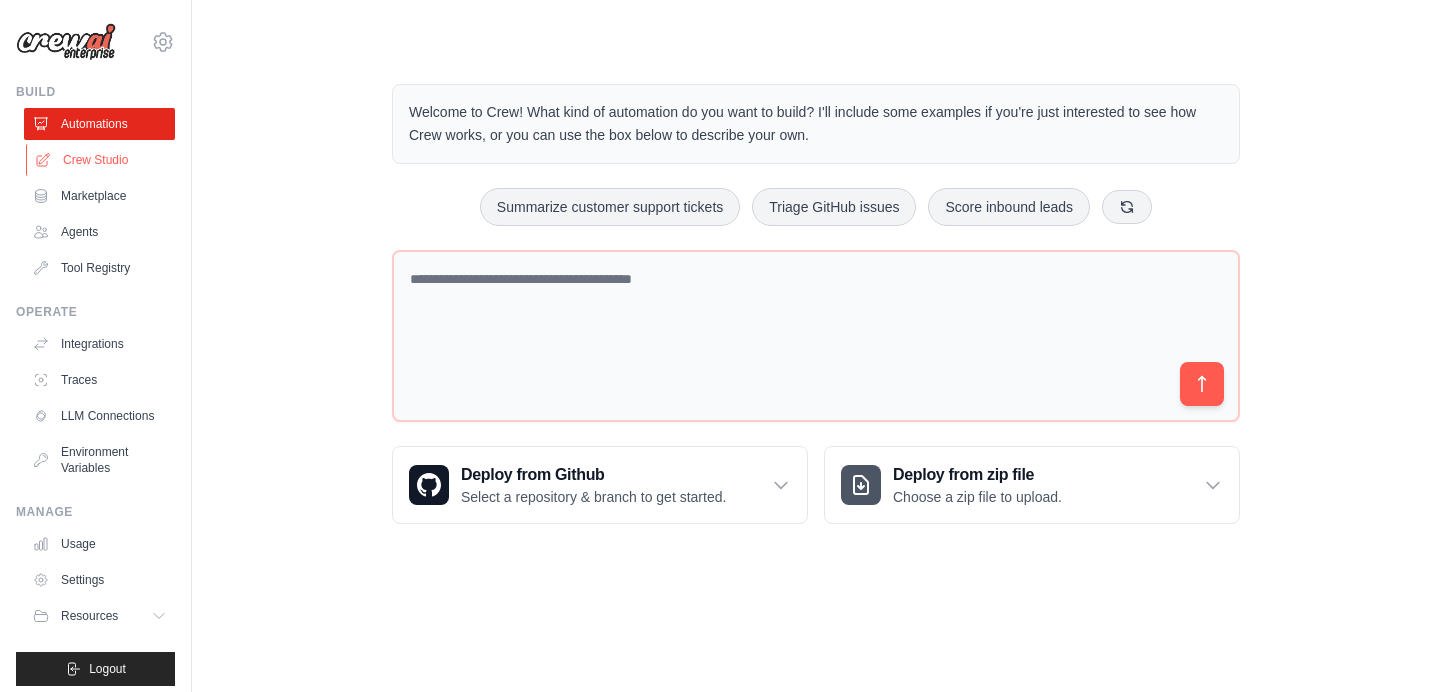 click on "Crew Studio" at bounding box center [101, 160] 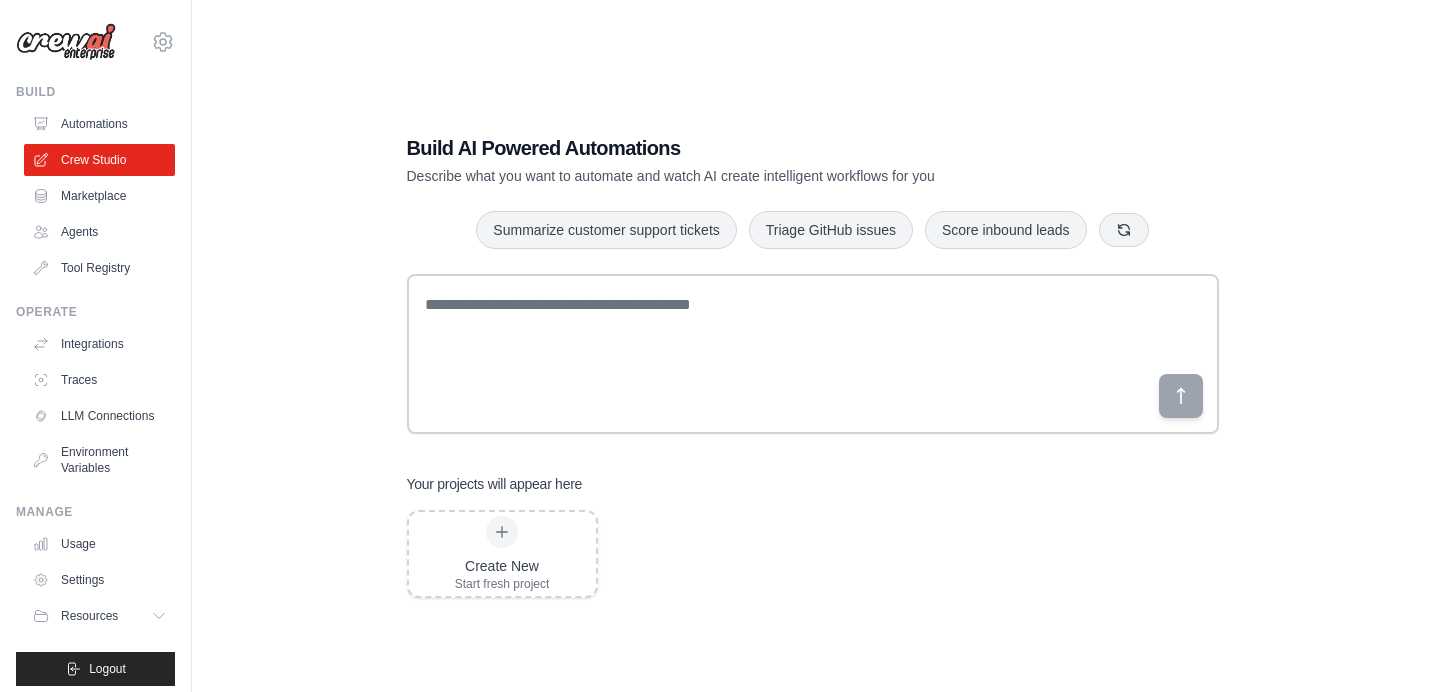 scroll, scrollTop: 0, scrollLeft: 0, axis: both 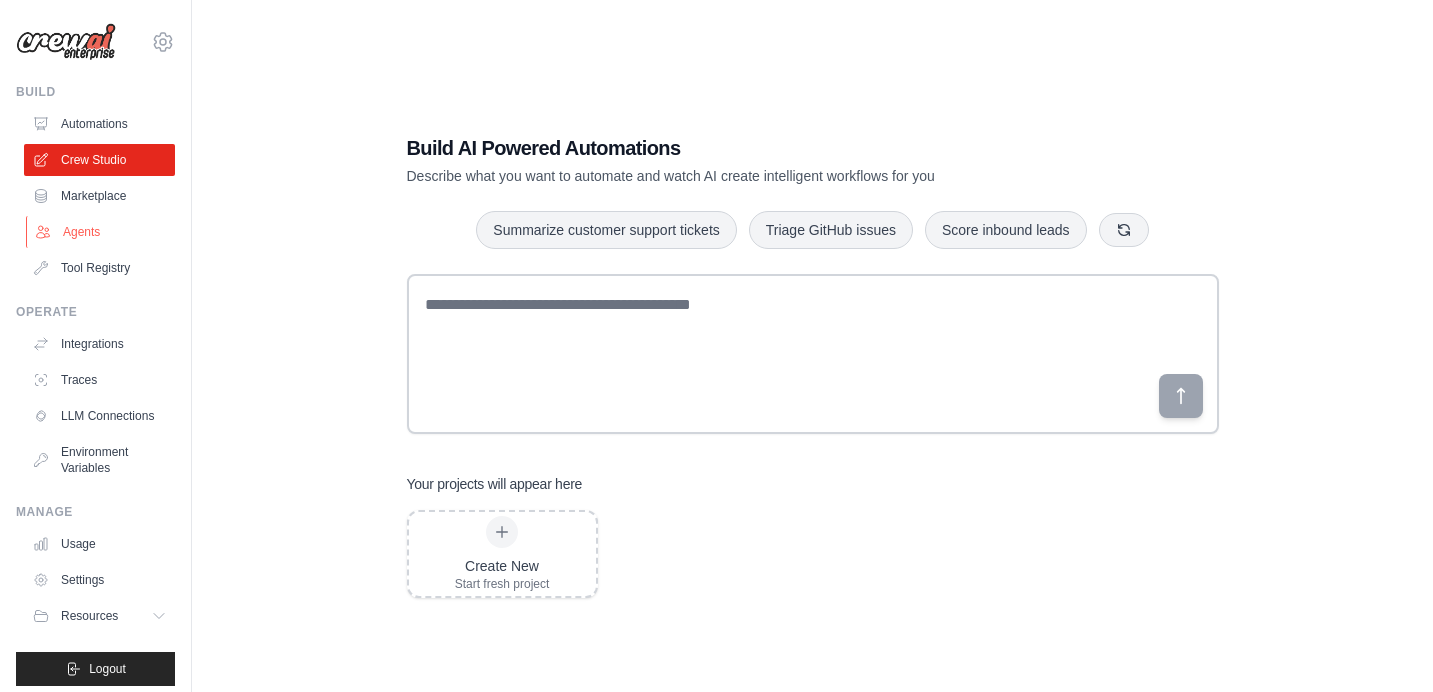 click on "Agents" at bounding box center [101, 232] 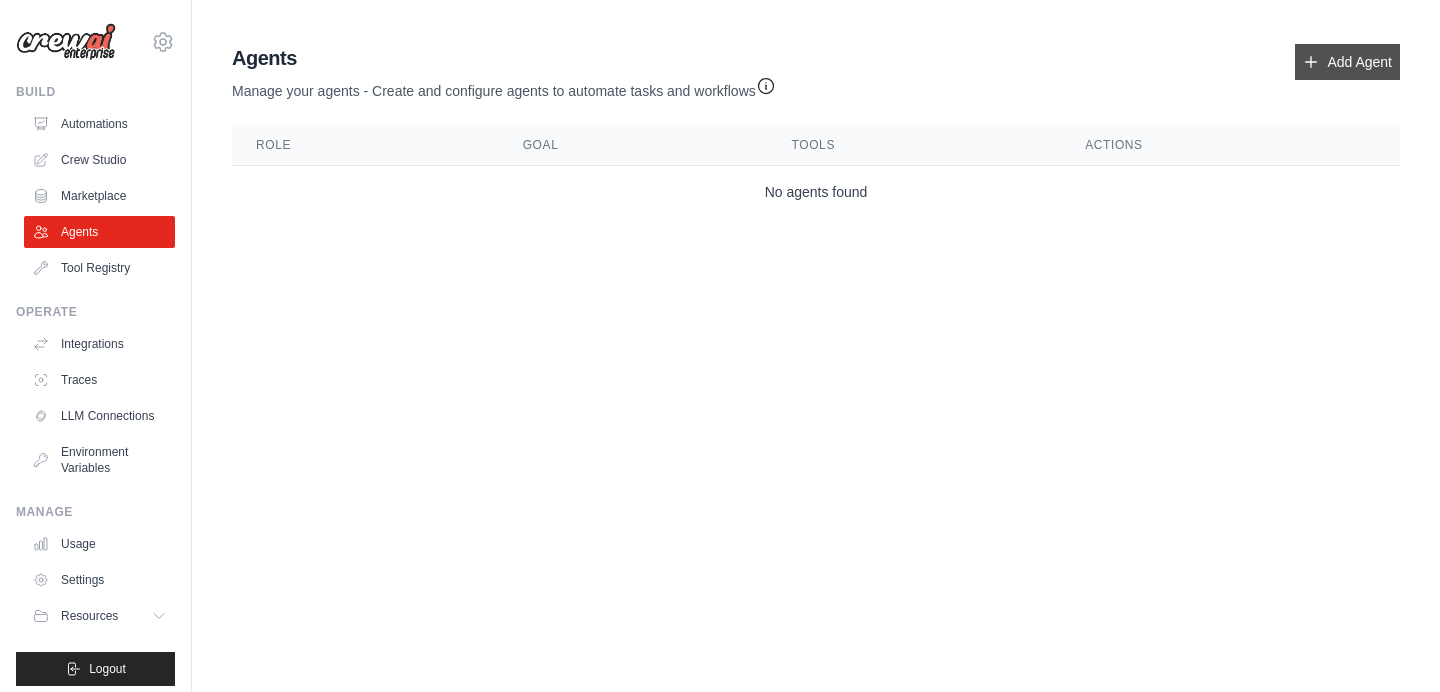 click on "Add Agent" at bounding box center (1347, 62) 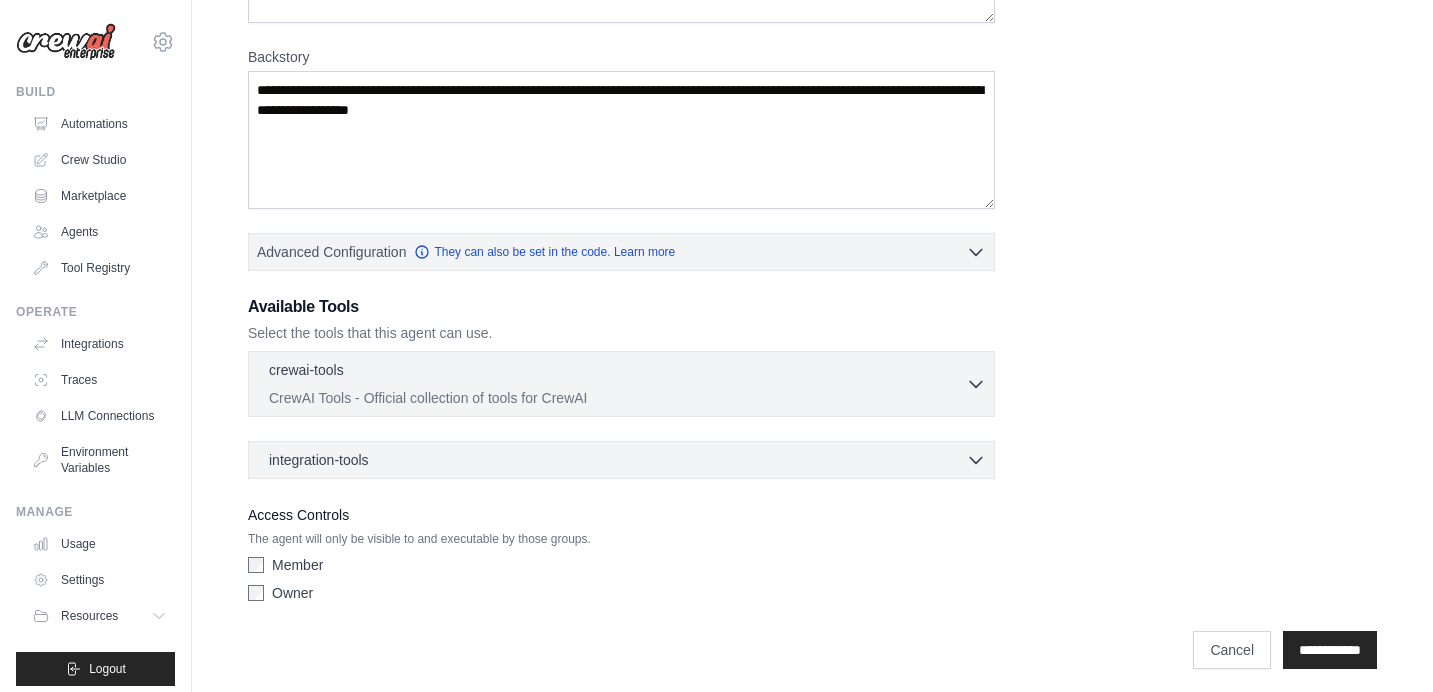 scroll, scrollTop: 291, scrollLeft: 0, axis: vertical 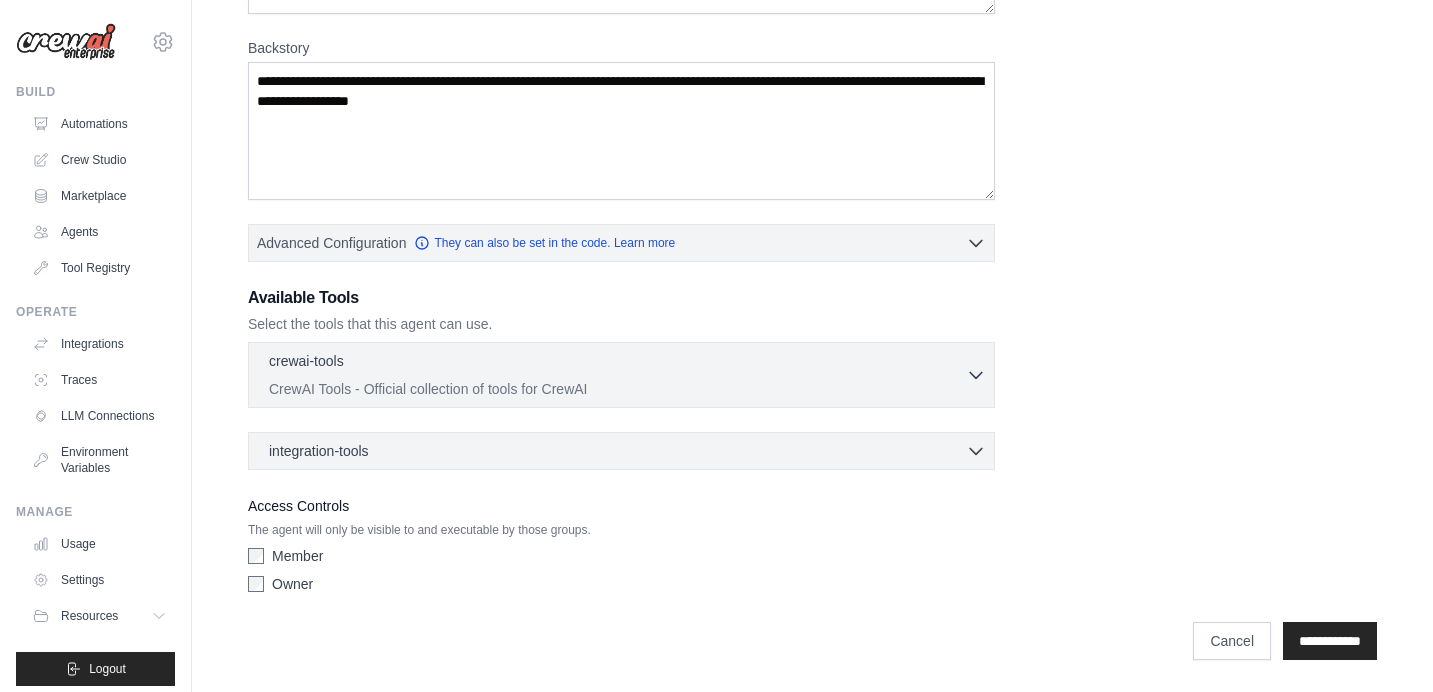 click on "Member" at bounding box center (297, 556) 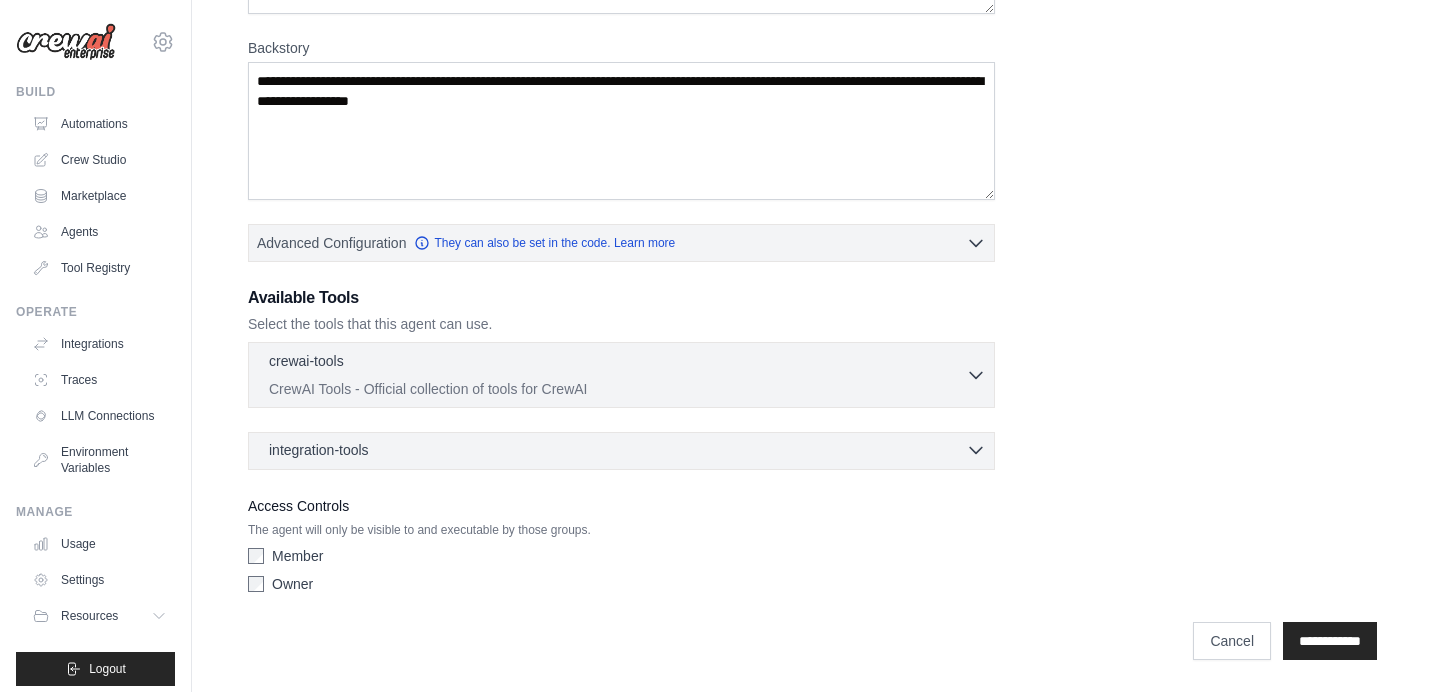 click on "integration-tools" at bounding box center [319, 450] 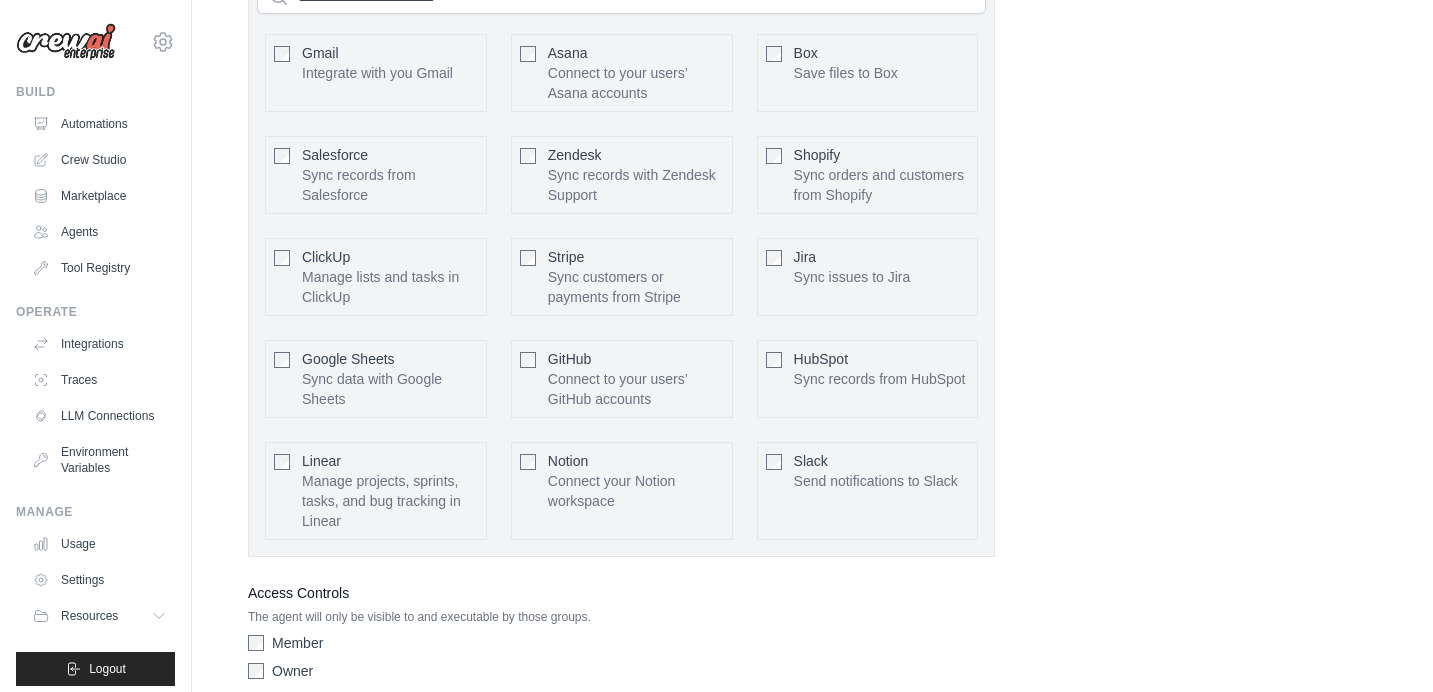 scroll, scrollTop: 793, scrollLeft: 0, axis: vertical 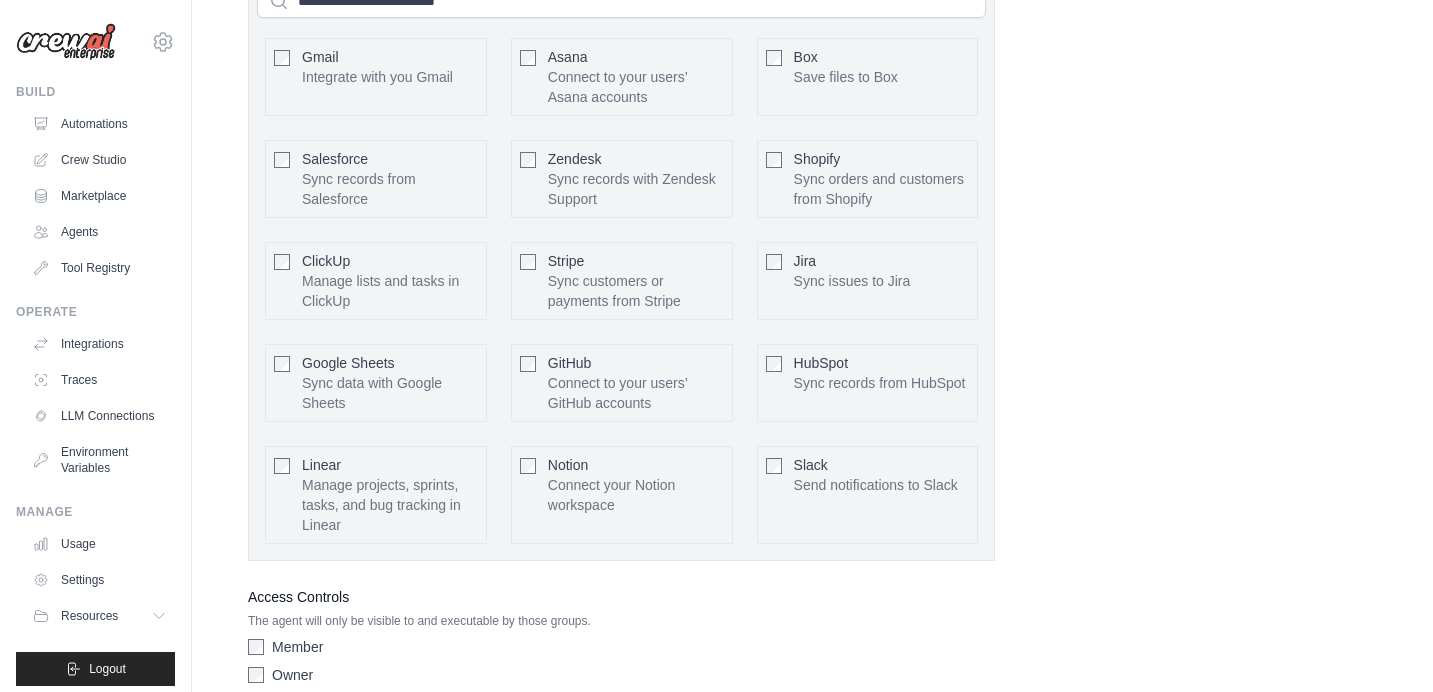 click on "Google Sheets
Sync data with Google Sheets
Configure" at bounding box center [376, 383] 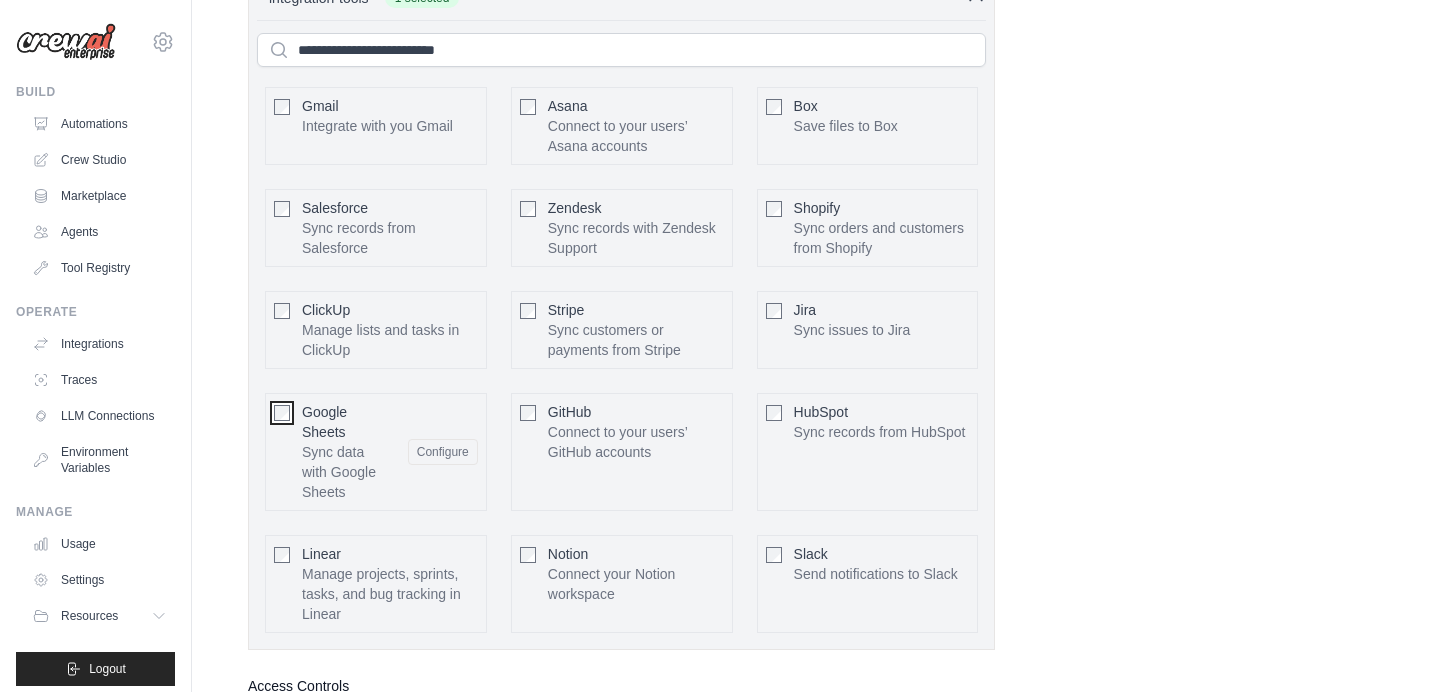 scroll, scrollTop: 740, scrollLeft: 0, axis: vertical 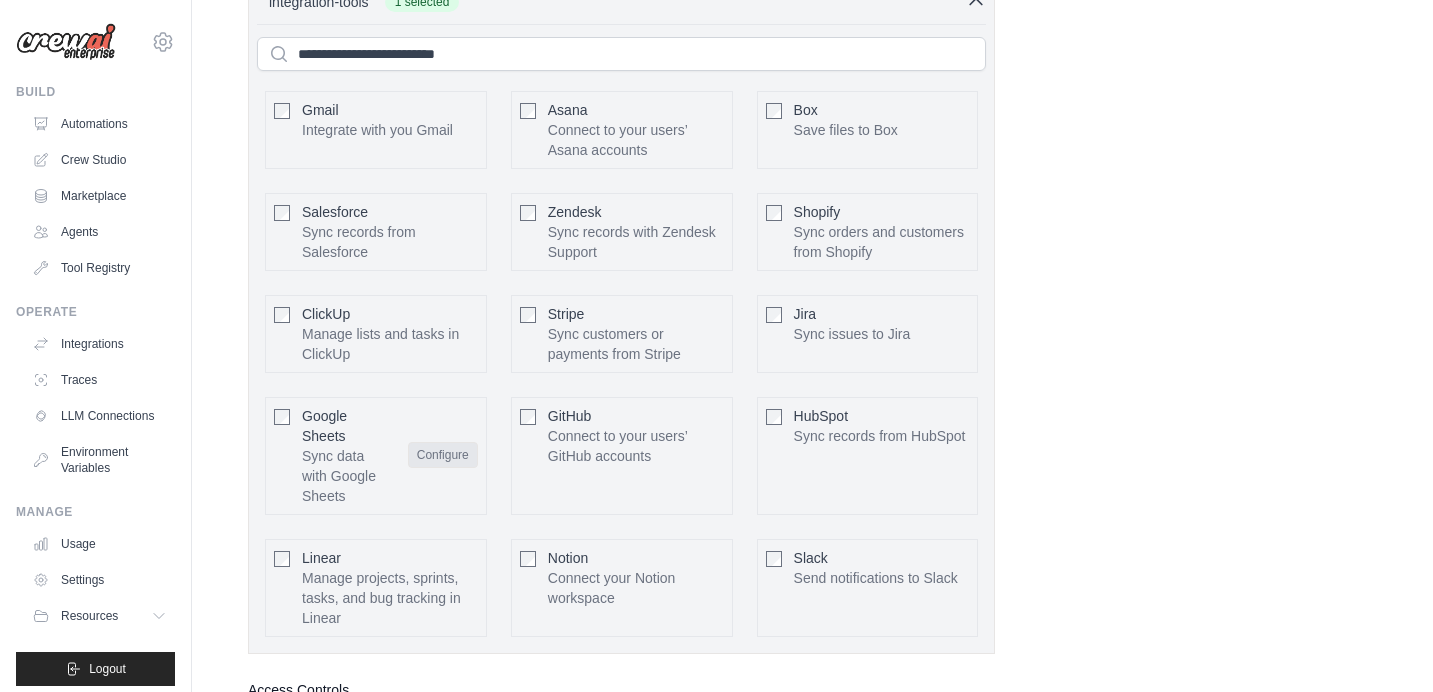 click on "Configure" at bounding box center (443, 455) 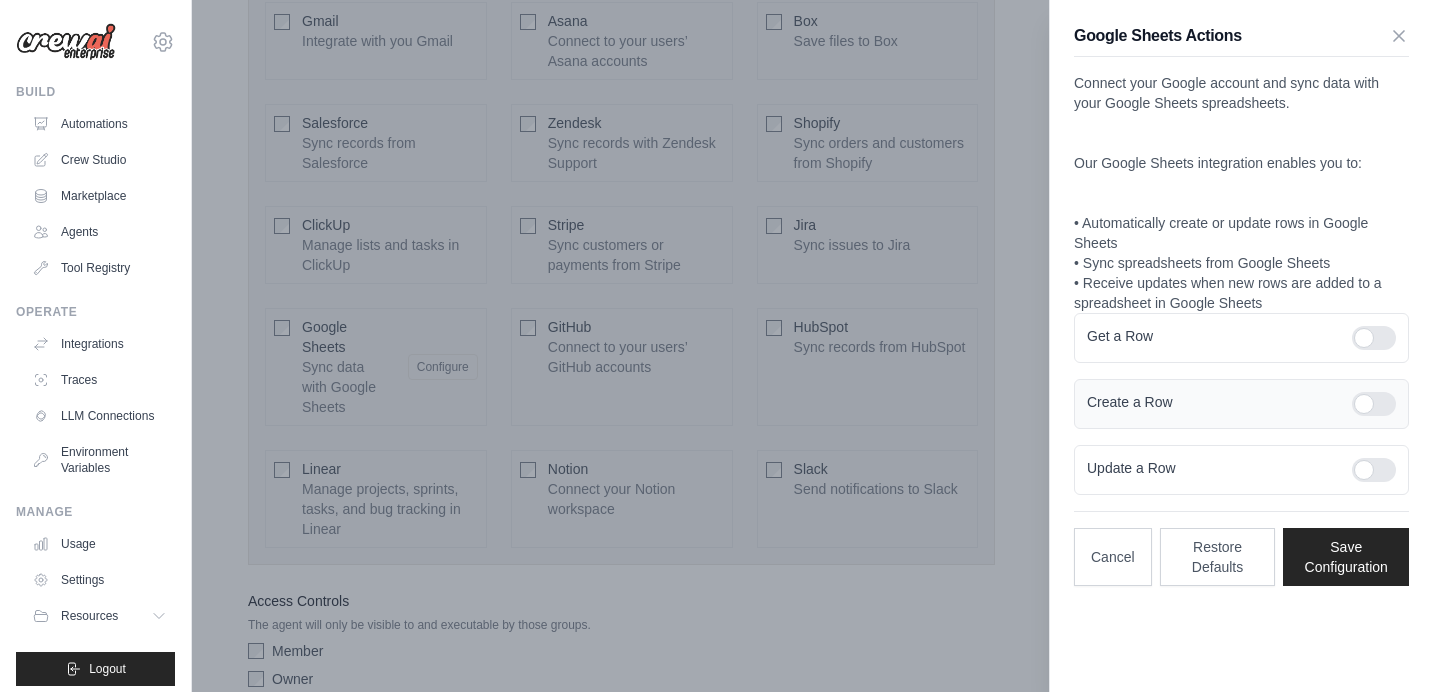 scroll, scrollTop: 833, scrollLeft: 0, axis: vertical 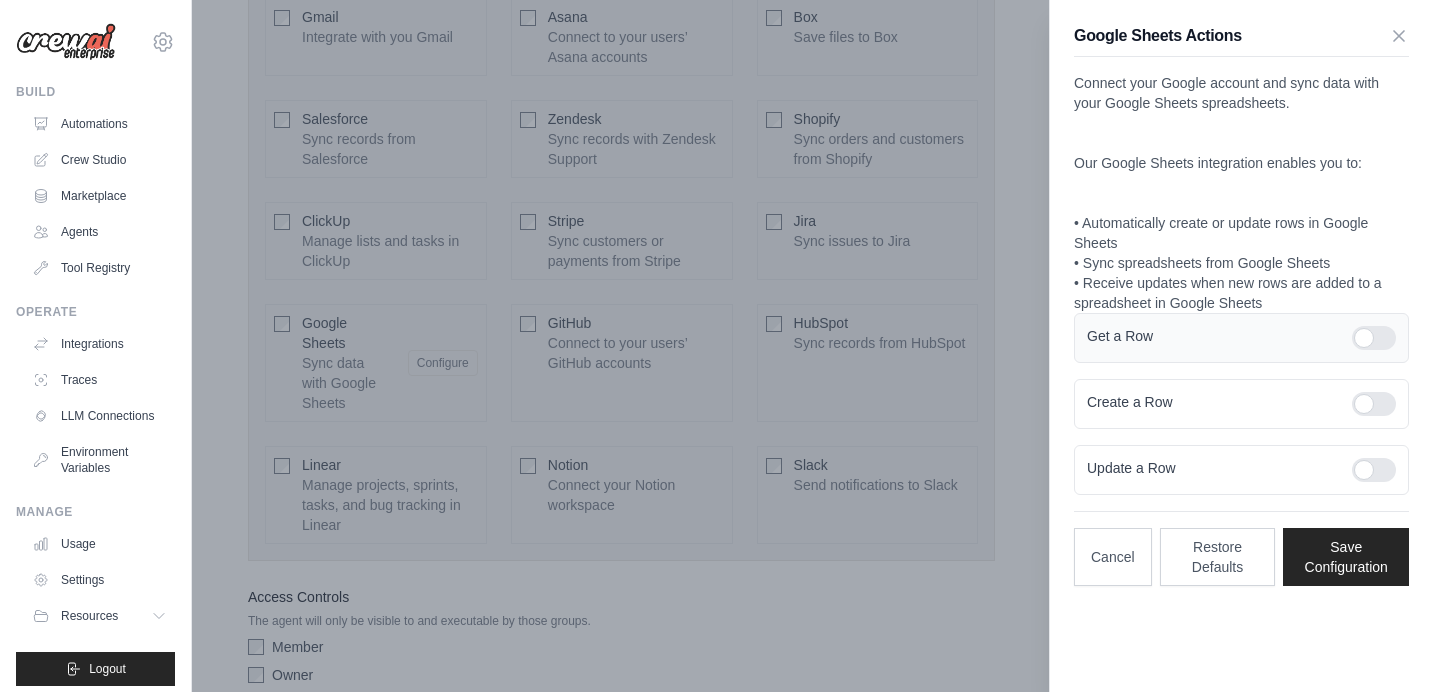 click at bounding box center (1374, 338) 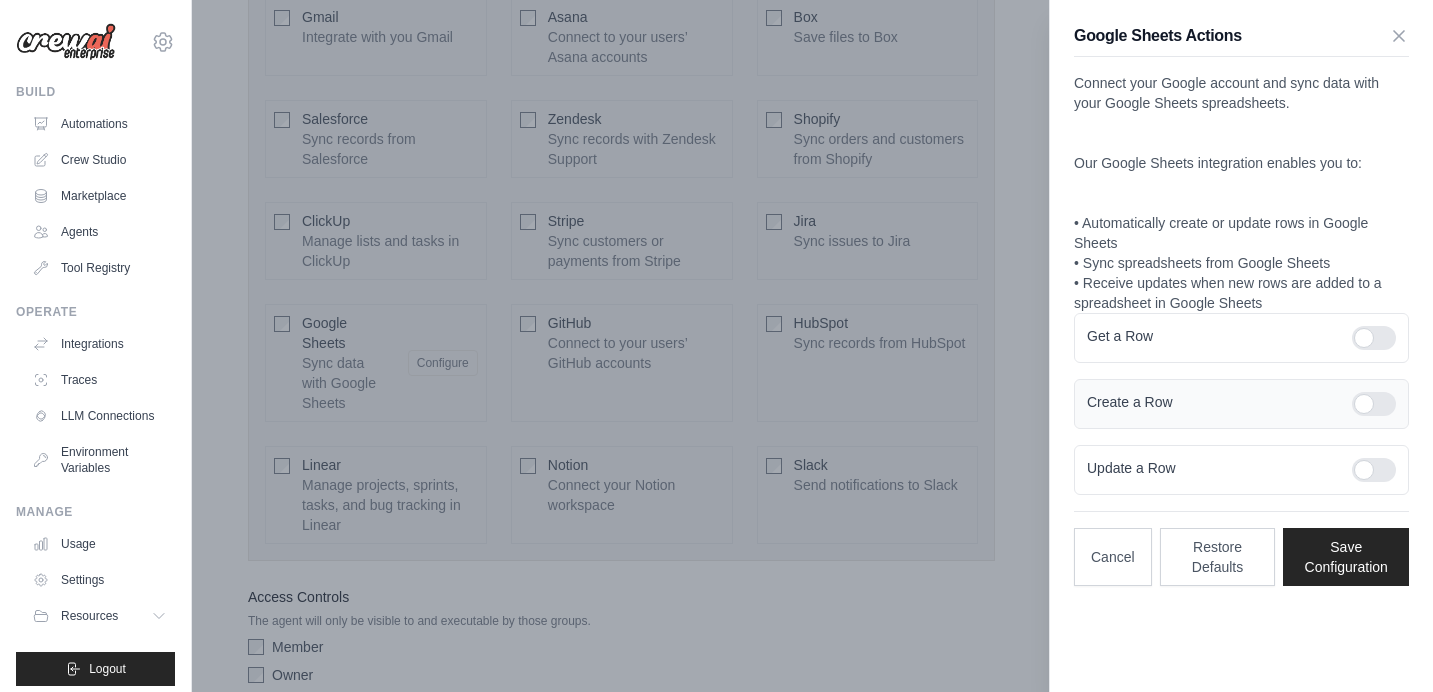 click at bounding box center (1374, 404) 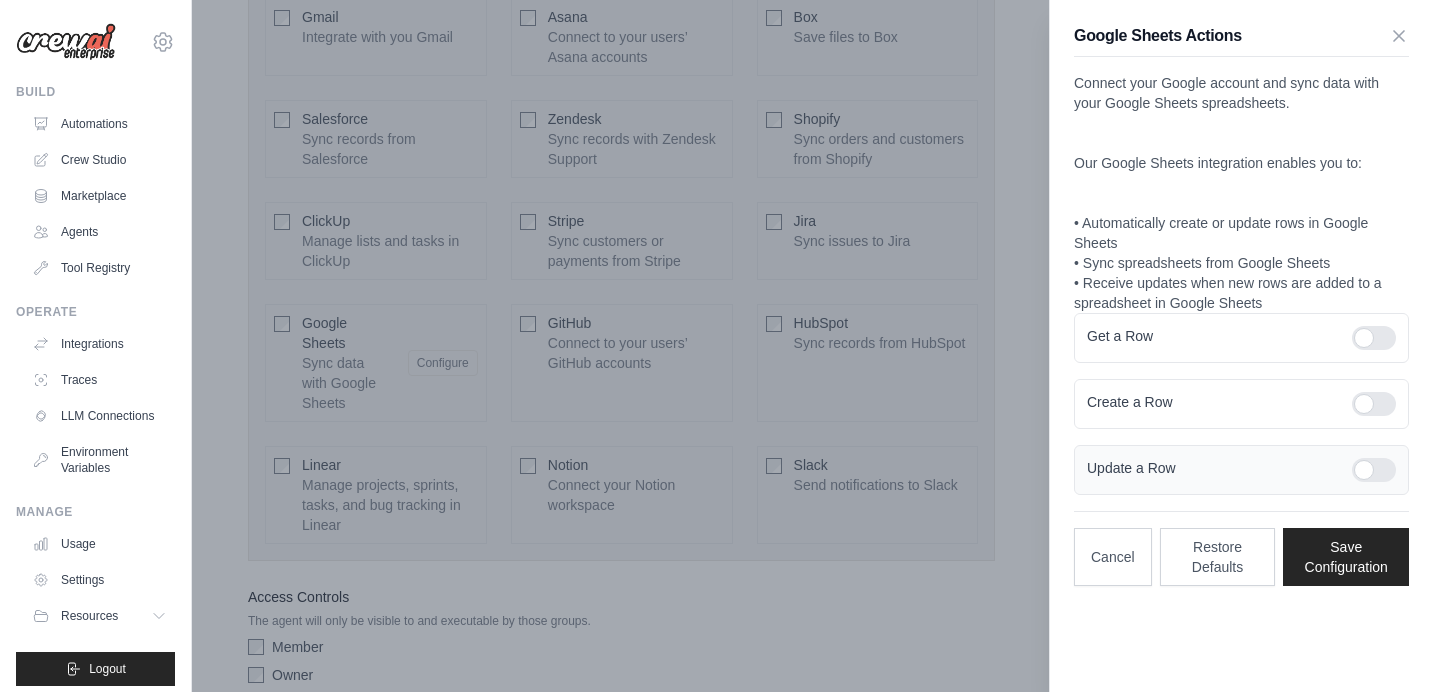 click at bounding box center (1374, 470) 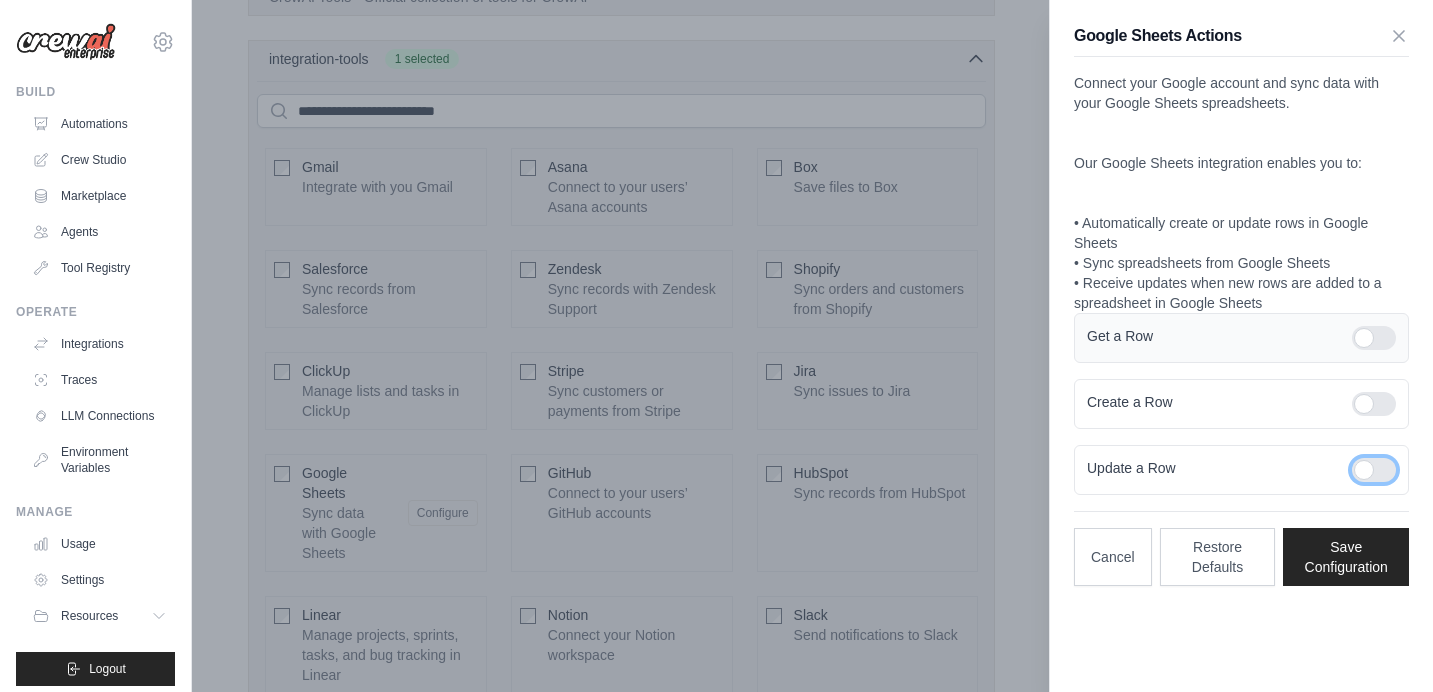 scroll, scrollTop: 667, scrollLeft: 0, axis: vertical 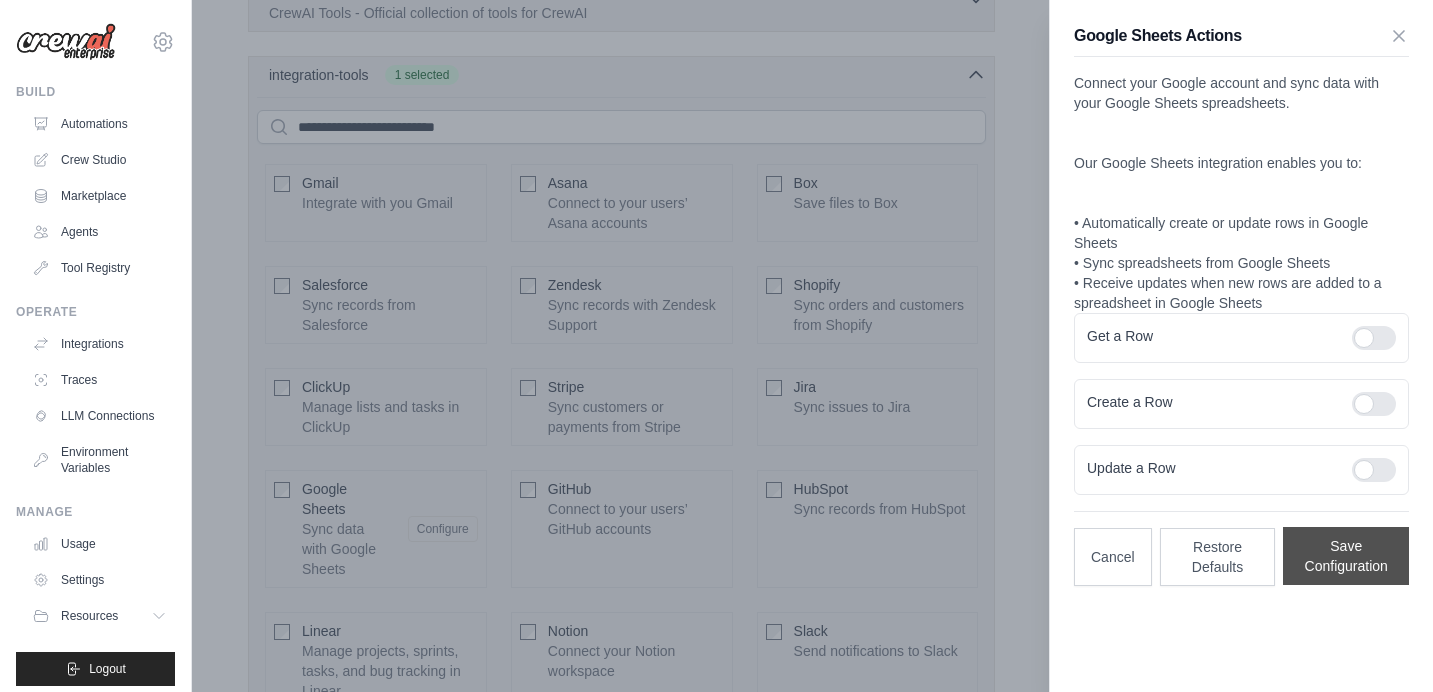 click on "Save Configuration" at bounding box center (1346, 556) 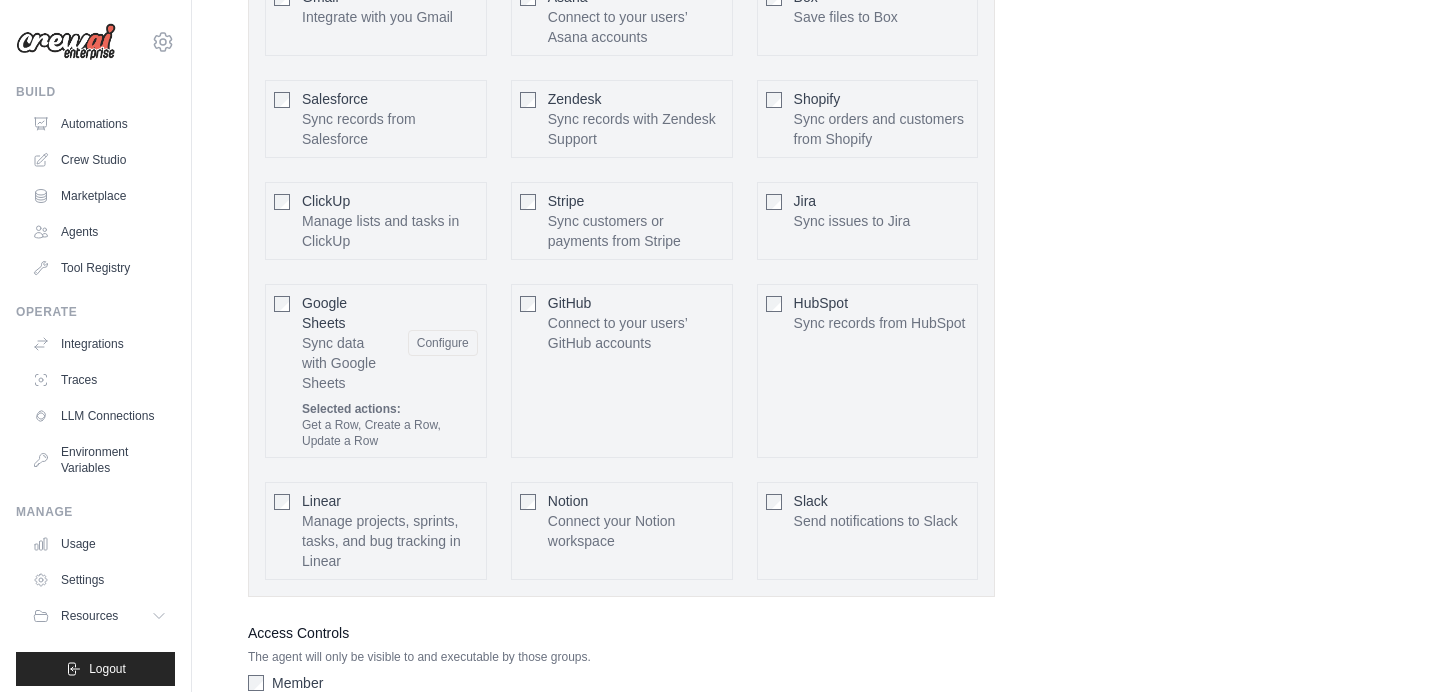 scroll, scrollTop: 980, scrollLeft: 0, axis: vertical 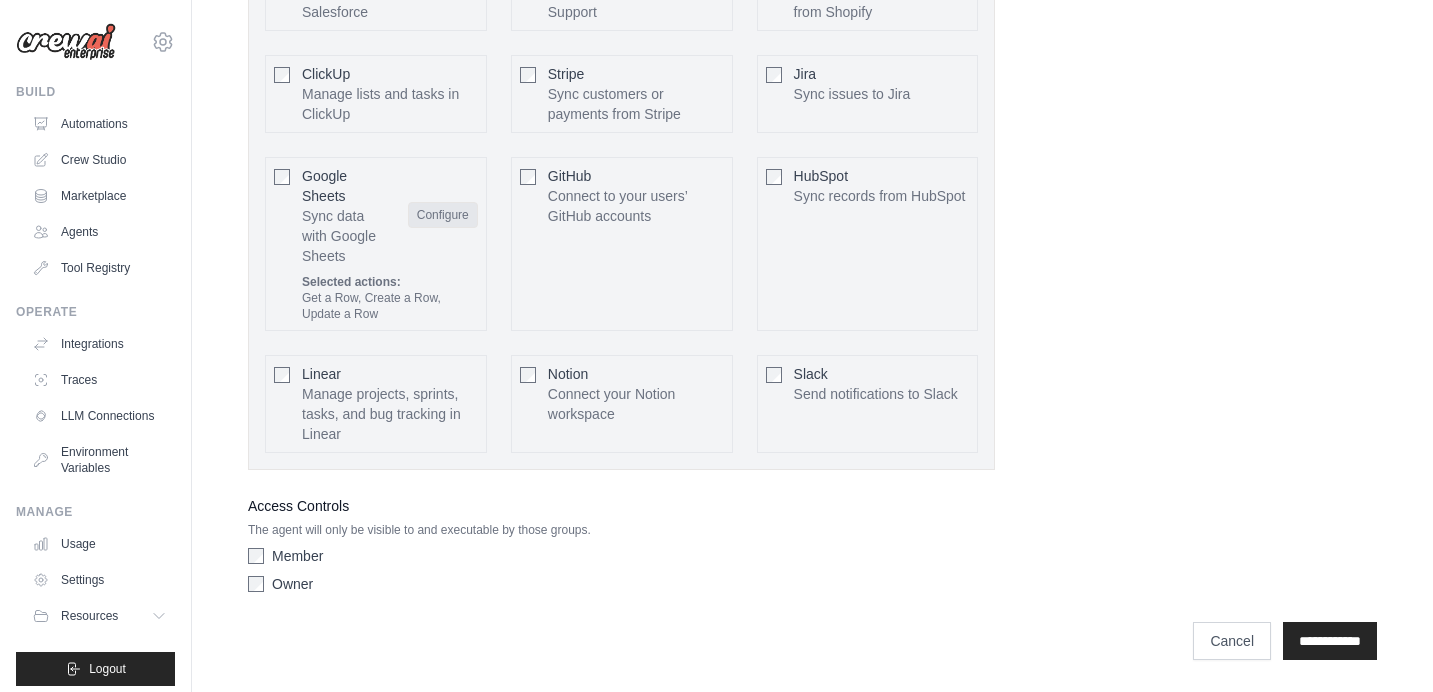 click on "Configure" at bounding box center [443, 215] 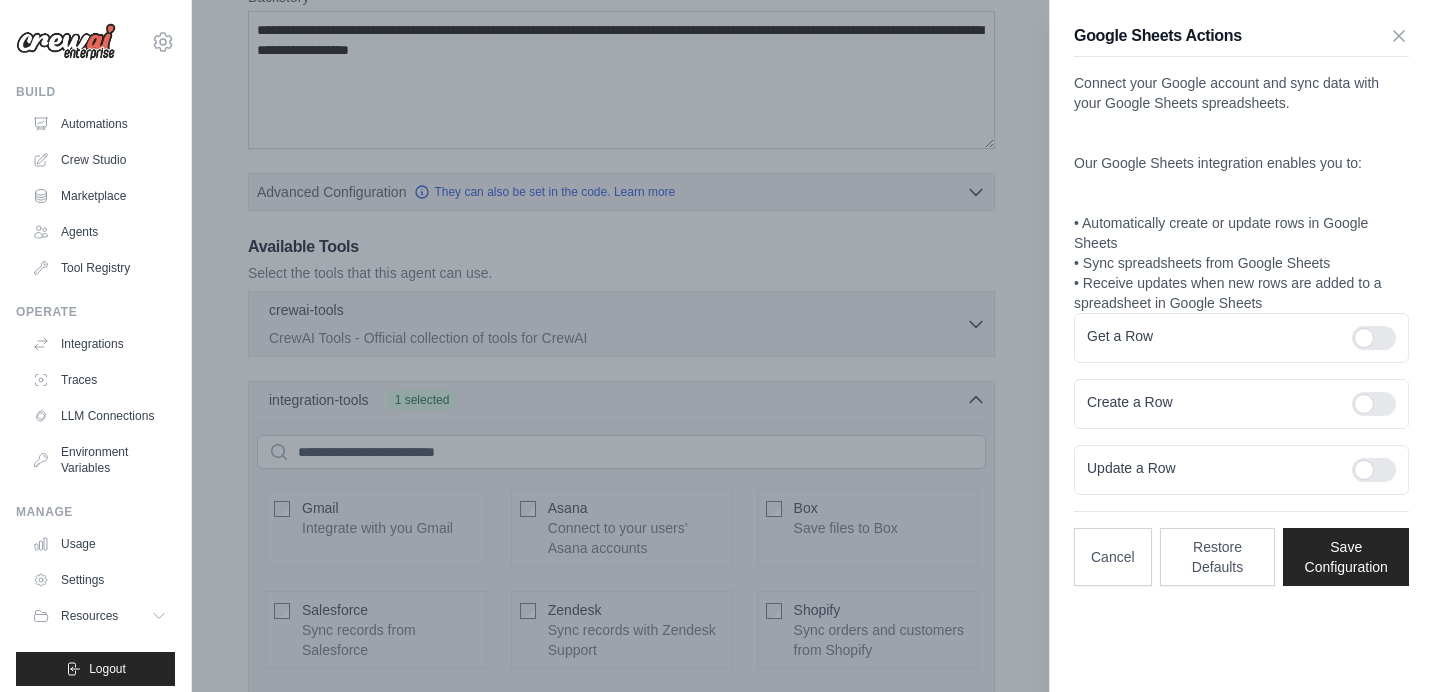 scroll, scrollTop: 297, scrollLeft: 0, axis: vertical 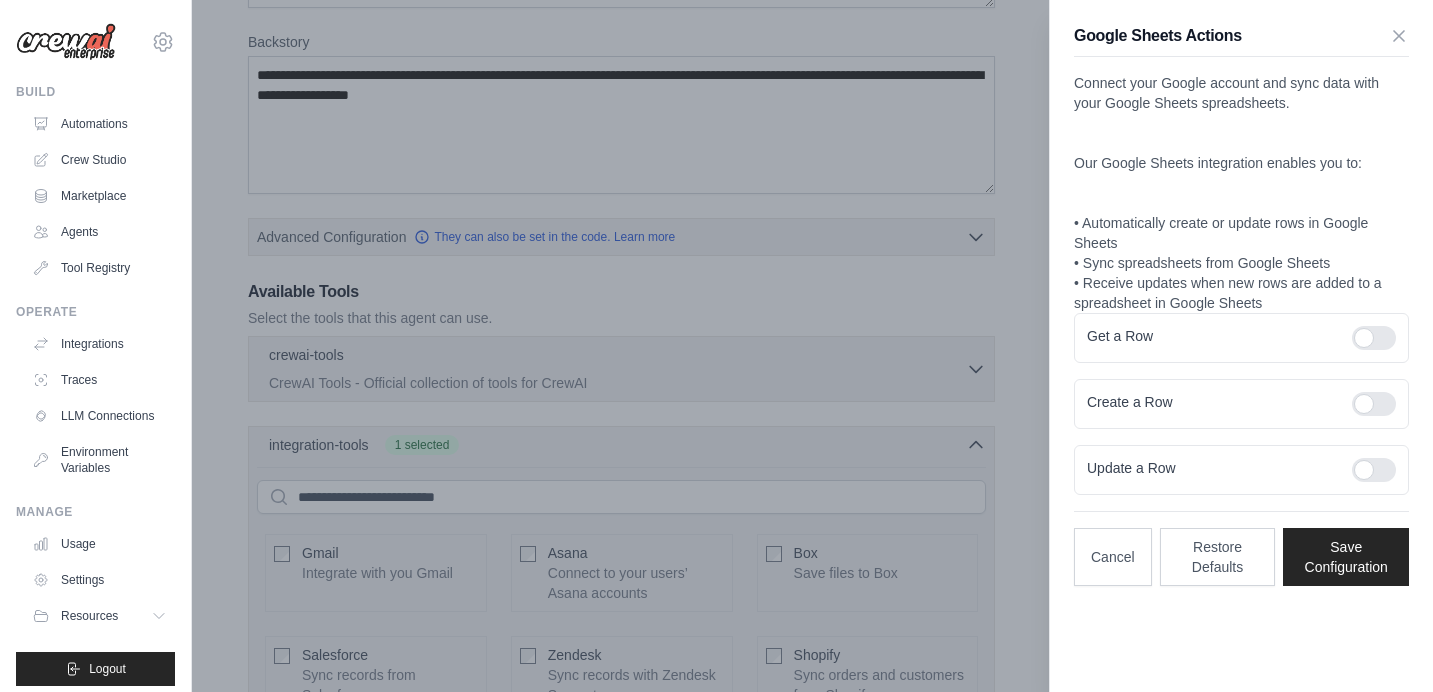 click on "Google Sheets Actions" at bounding box center [1241, 40] 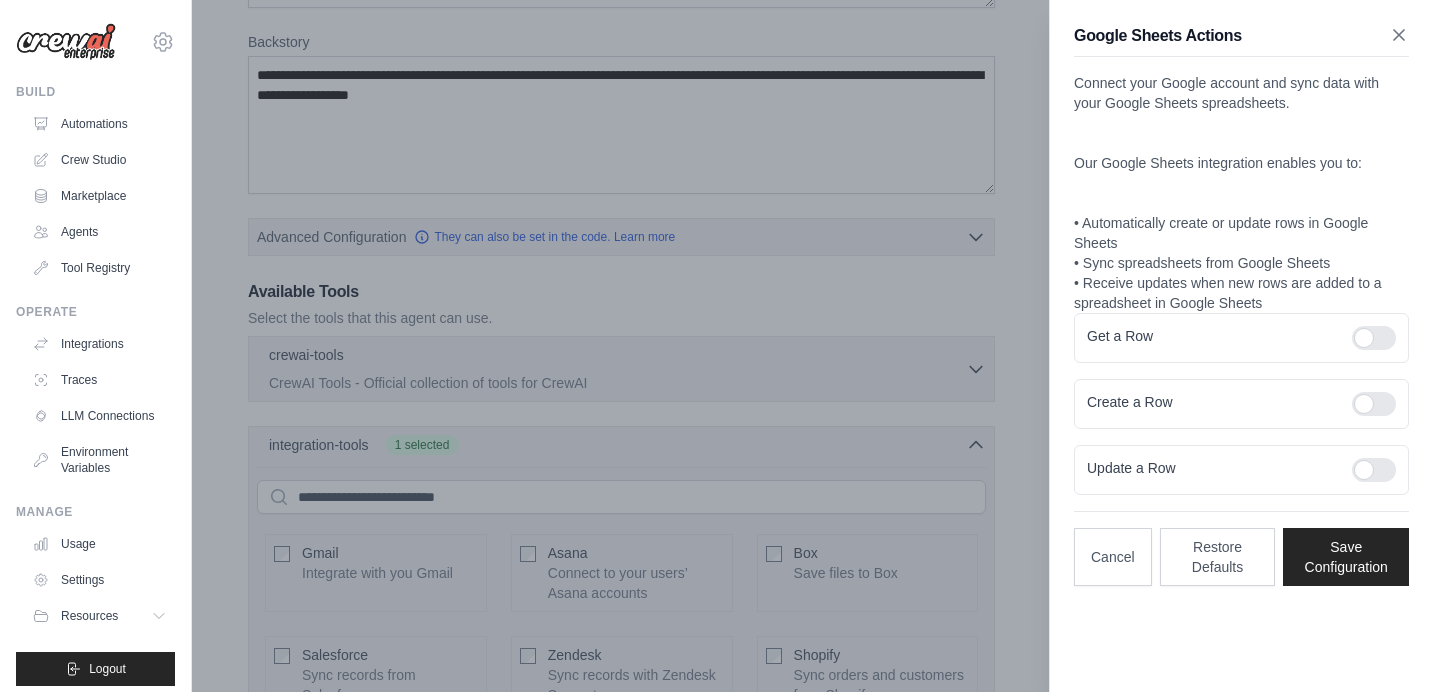 click 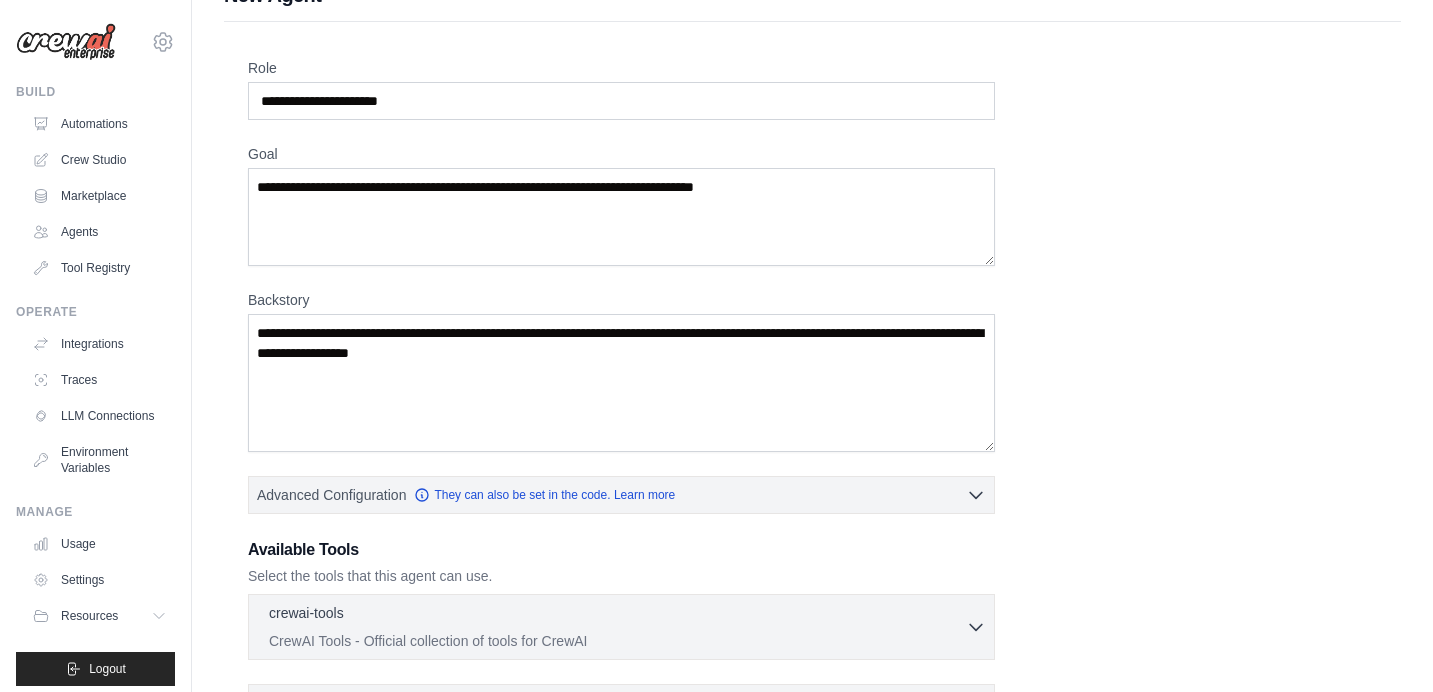 scroll, scrollTop: 38, scrollLeft: 0, axis: vertical 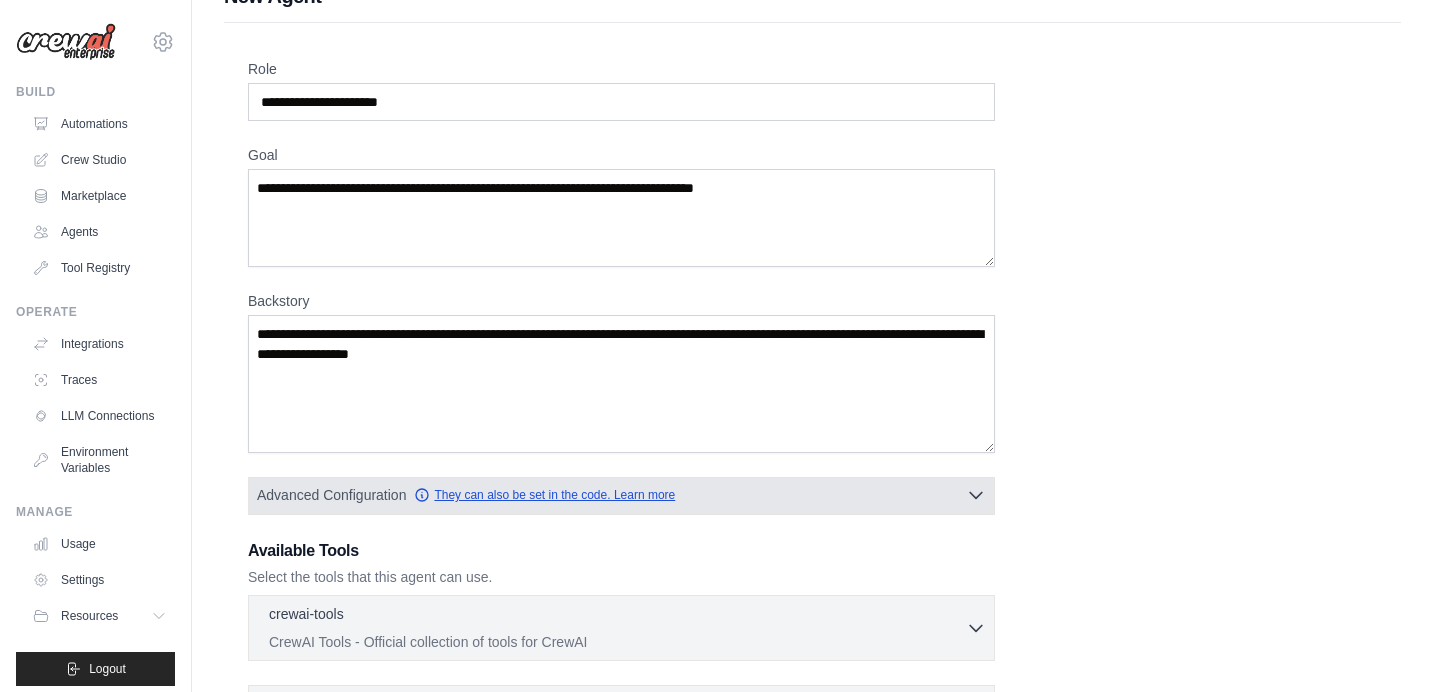 click 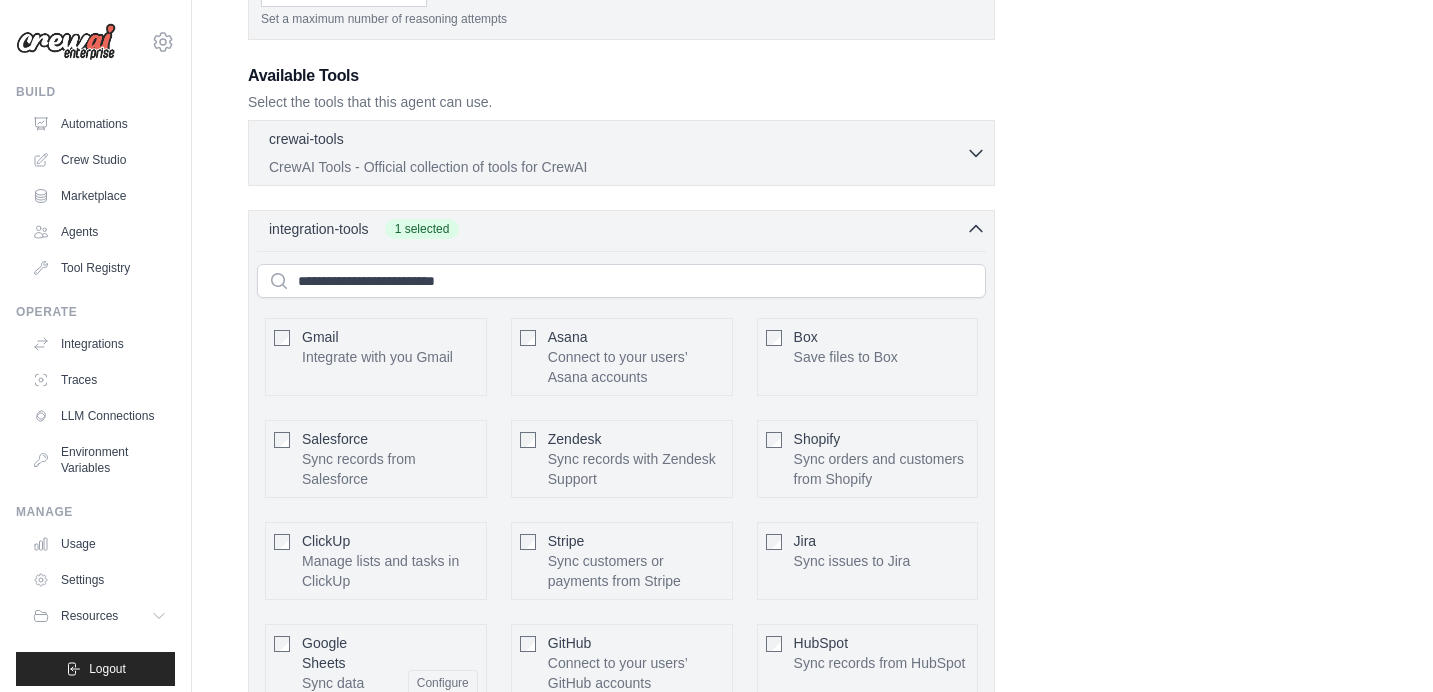 scroll, scrollTop: 708, scrollLeft: 0, axis: vertical 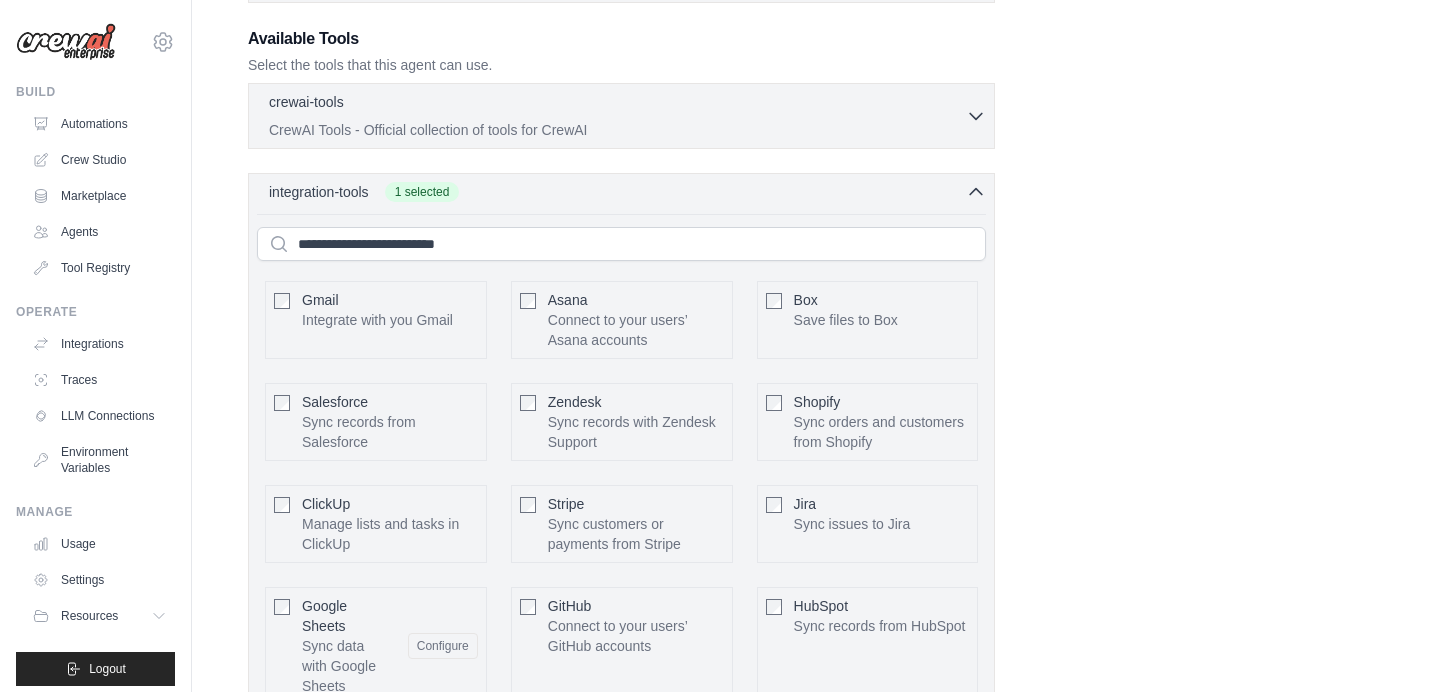 click on "Google Sheets
Sync data with Google Sheets
Configure
Selected actions: Get a Row, Create a Row, Update a Row" at bounding box center (376, 674) 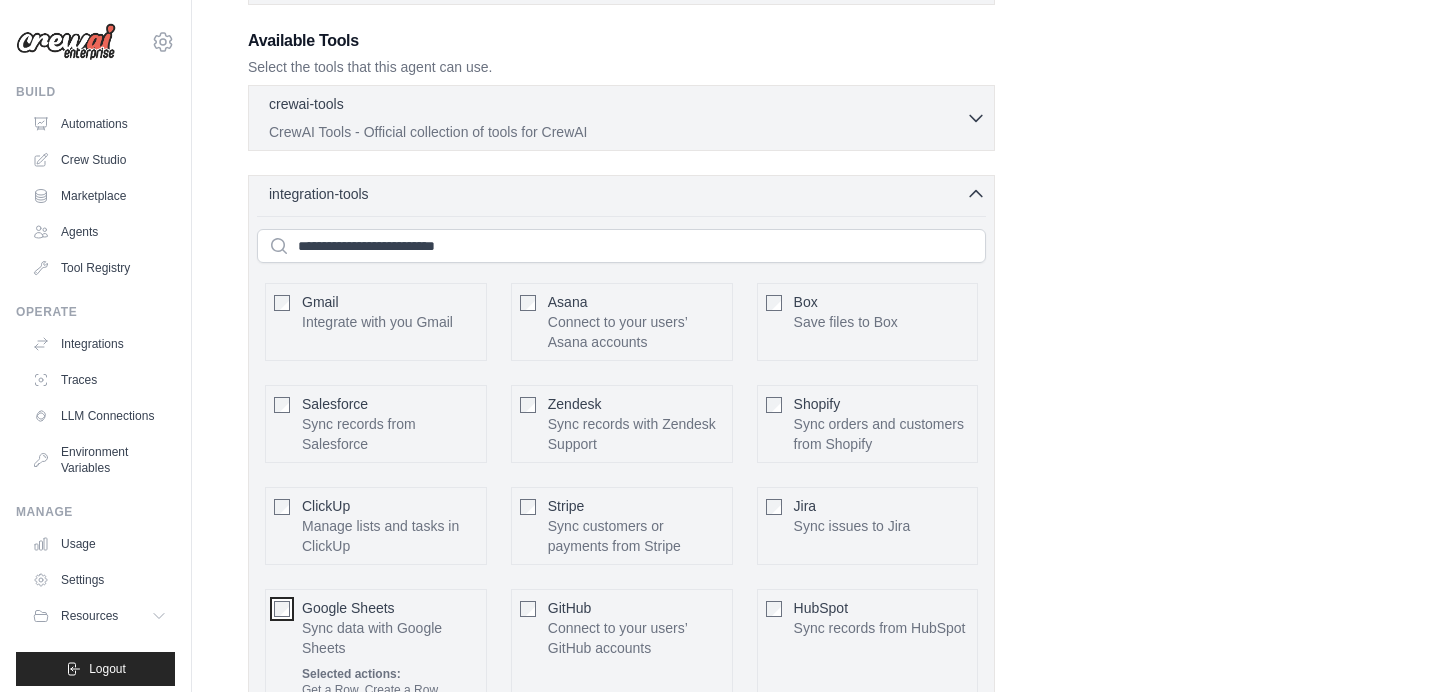 scroll, scrollTop: 1098, scrollLeft: 0, axis: vertical 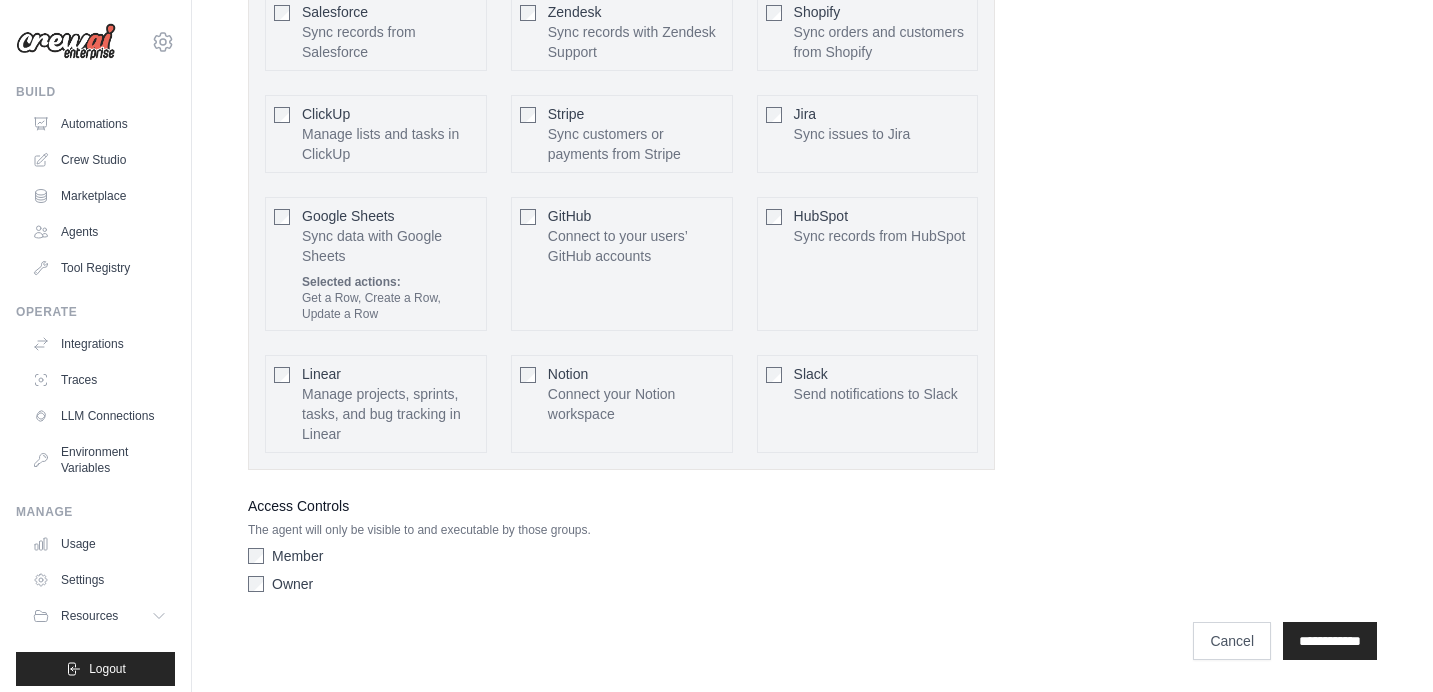 click on "Google Sheets
Sync data with Google Sheets
Configure
Selected actions: Get a Row, Create a Row, Update a Row" at bounding box center [376, 264] 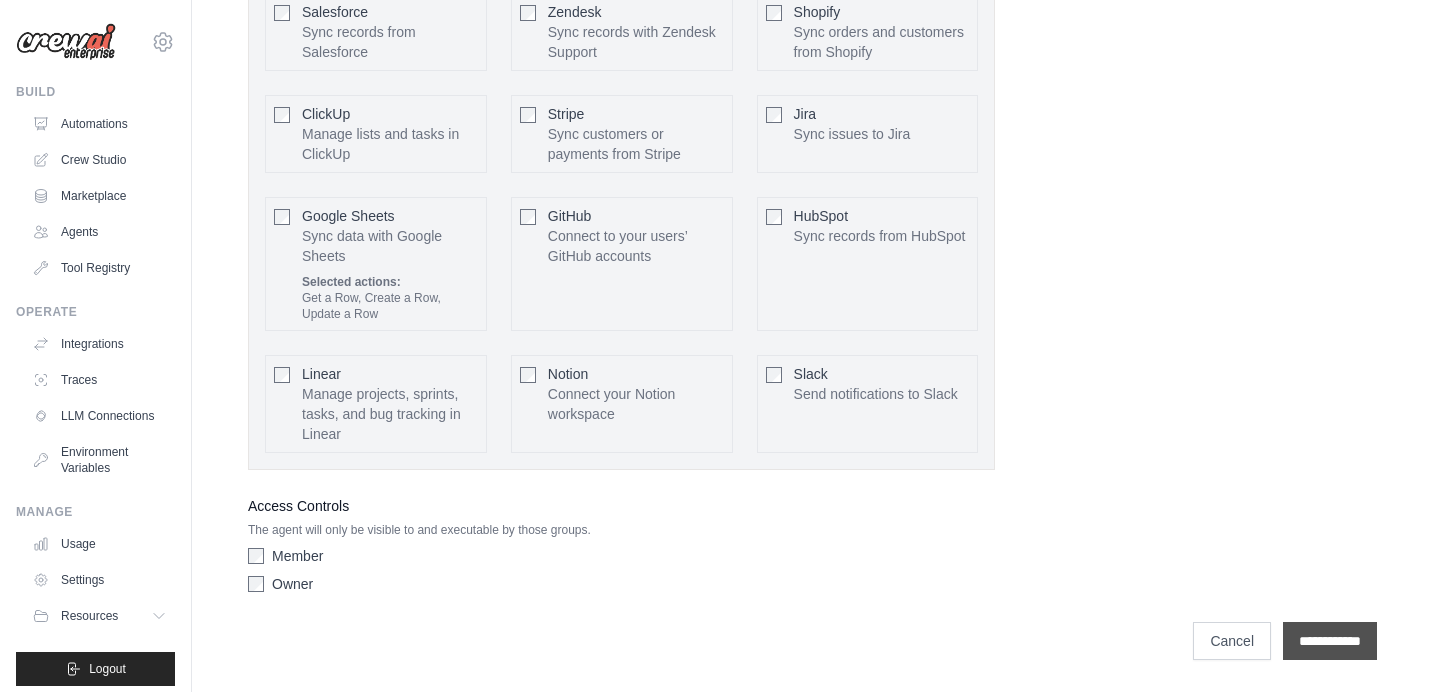 click on "**********" at bounding box center (1330, 641) 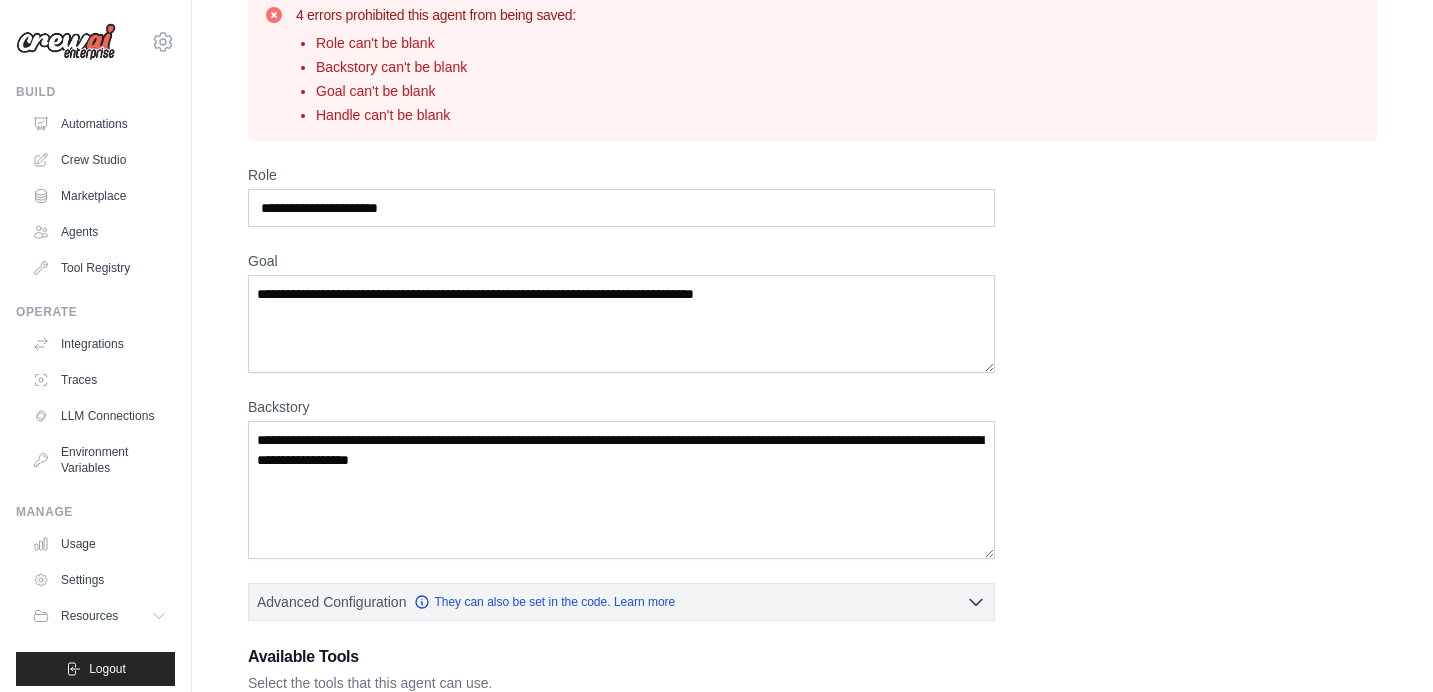 scroll, scrollTop: 105, scrollLeft: 0, axis: vertical 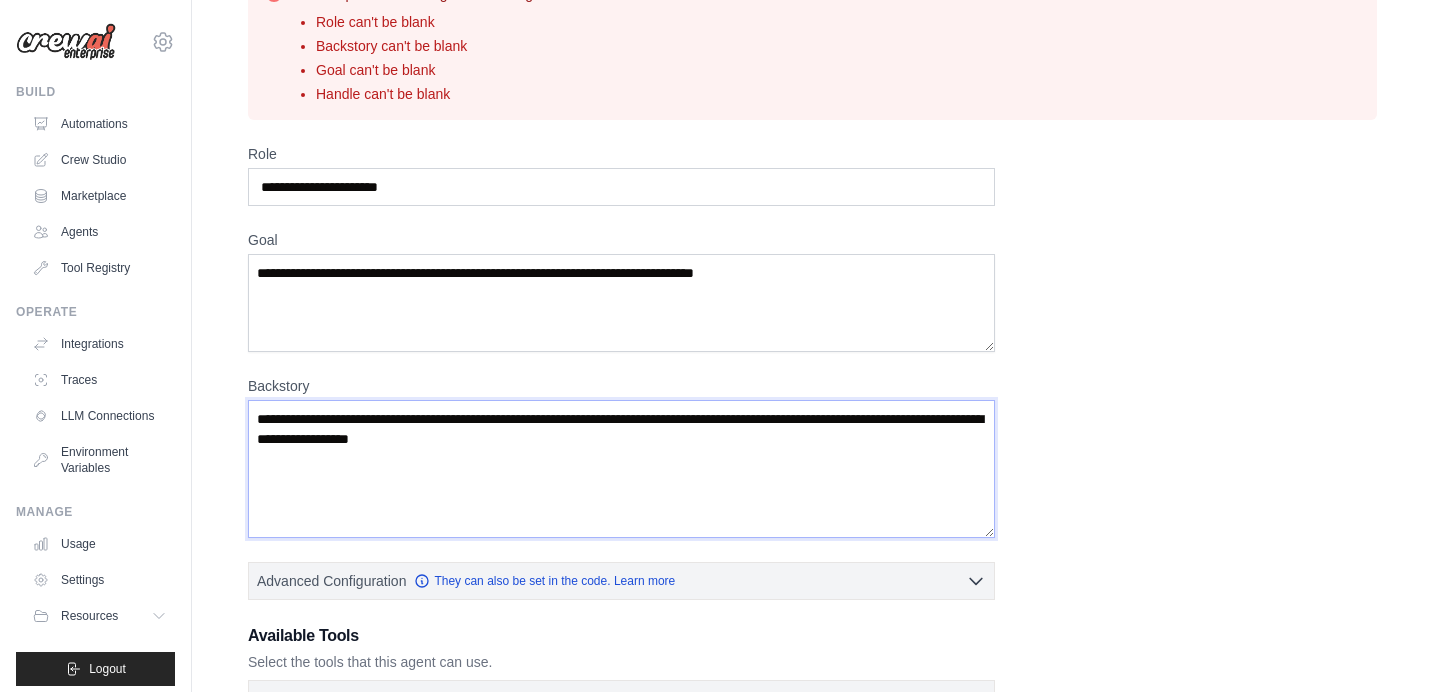 click on "Backstory" at bounding box center [621, 469] 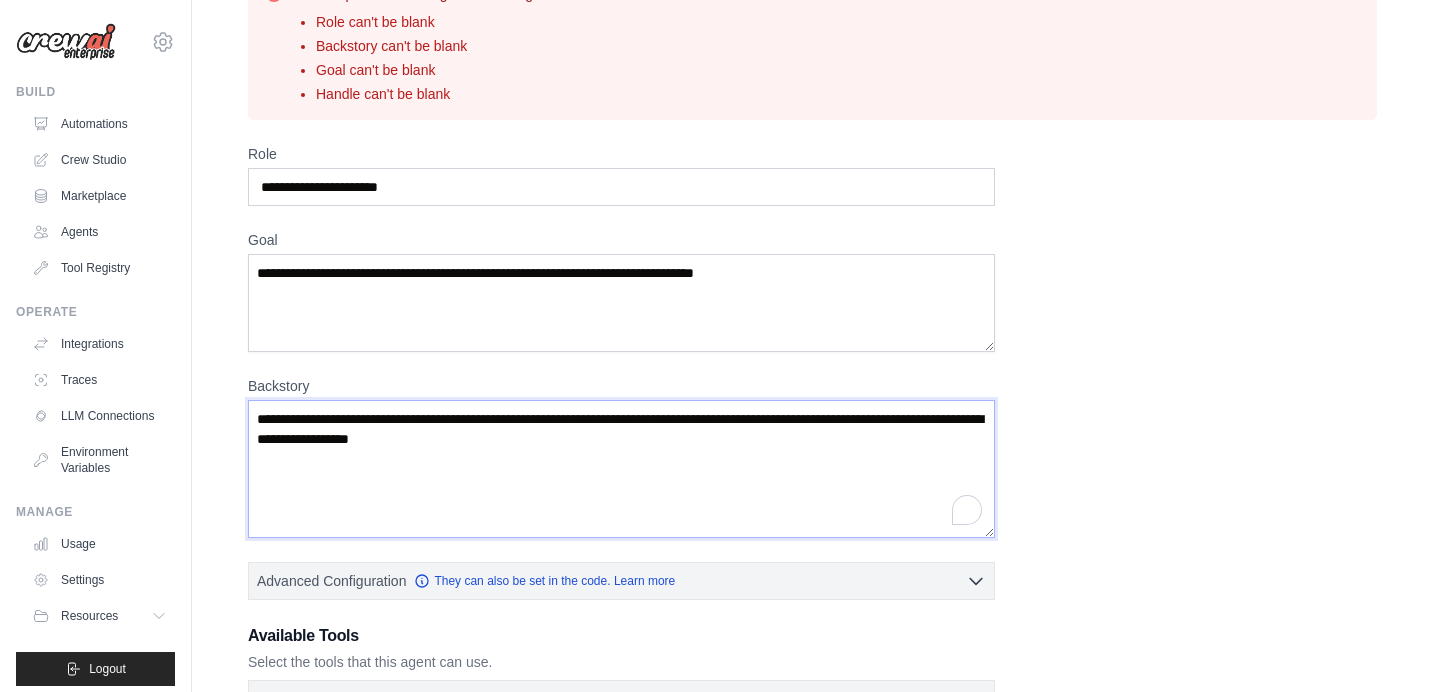 click on "Backstory" at bounding box center [621, 469] 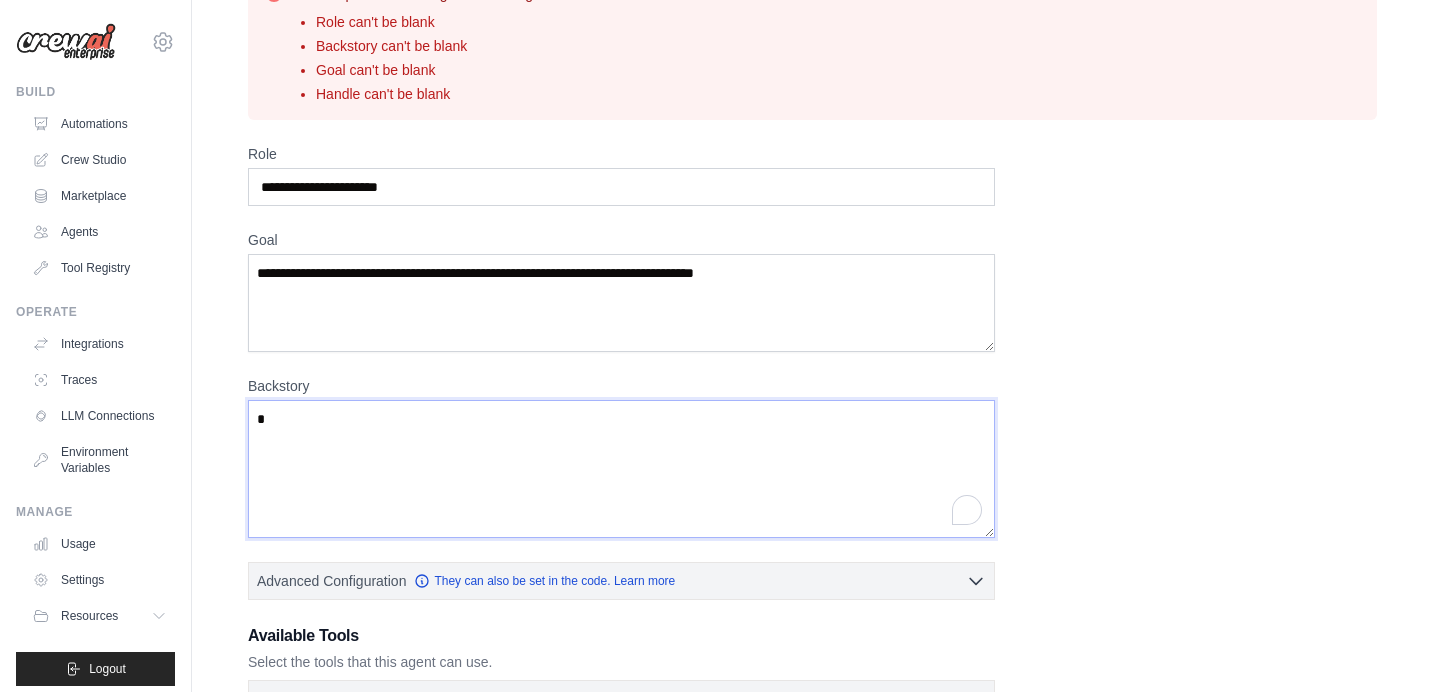 type 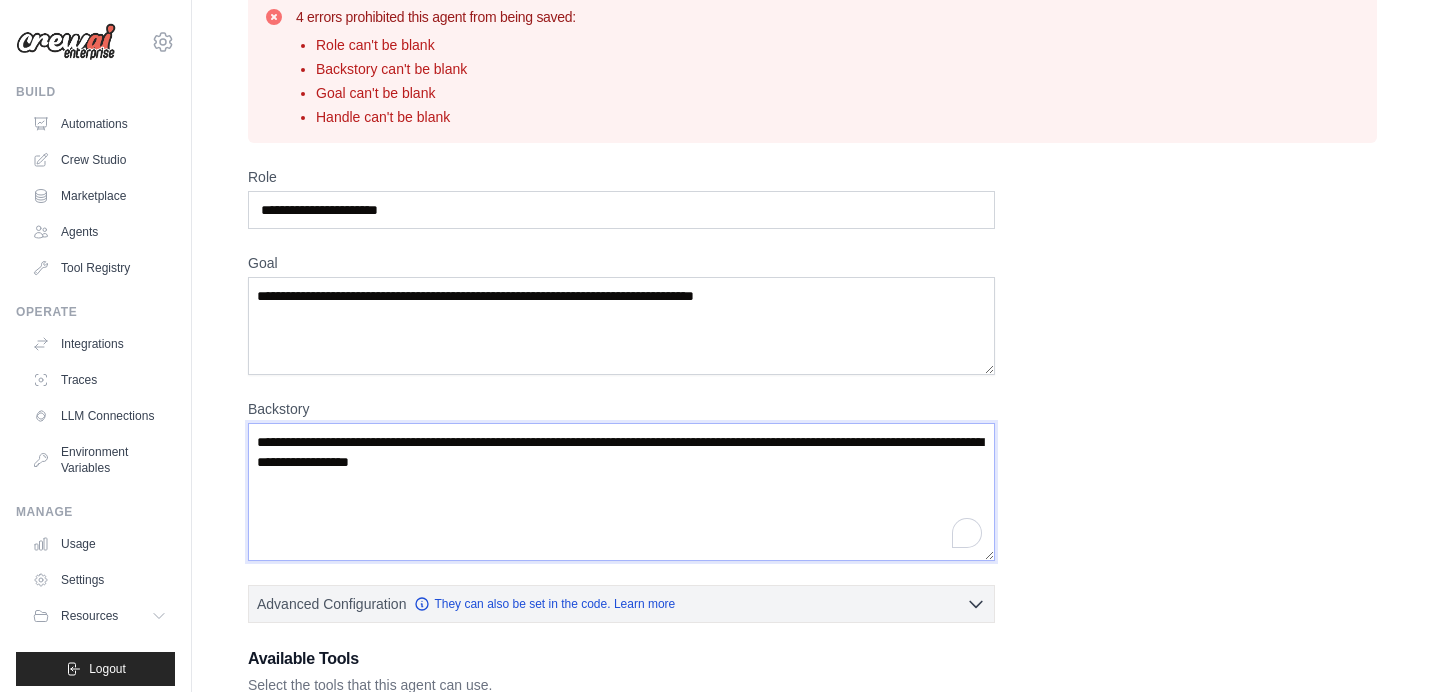 scroll, scrollTop: 443, scrollLeft: 0, axis: vertical 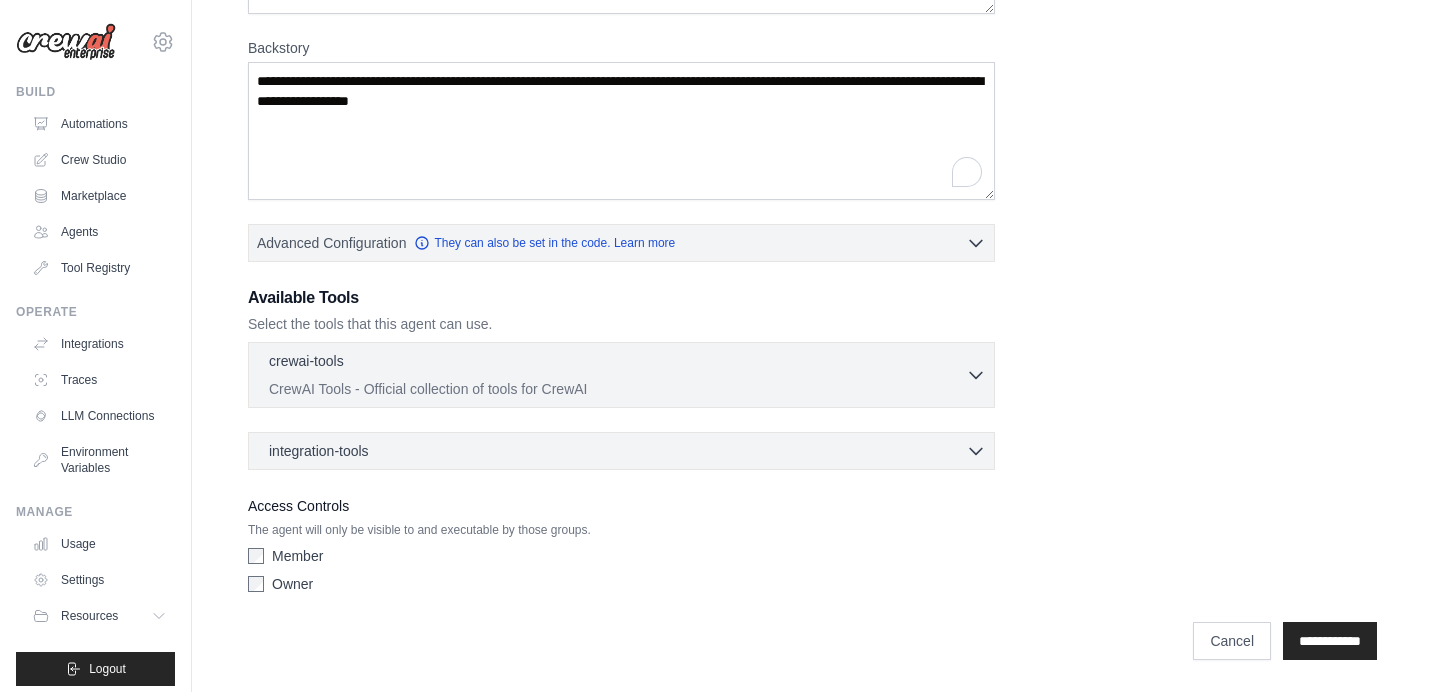 click on "integration-tools
0 selected
Gmail Asana Box Salesforce" at bounding box center (621, 451) 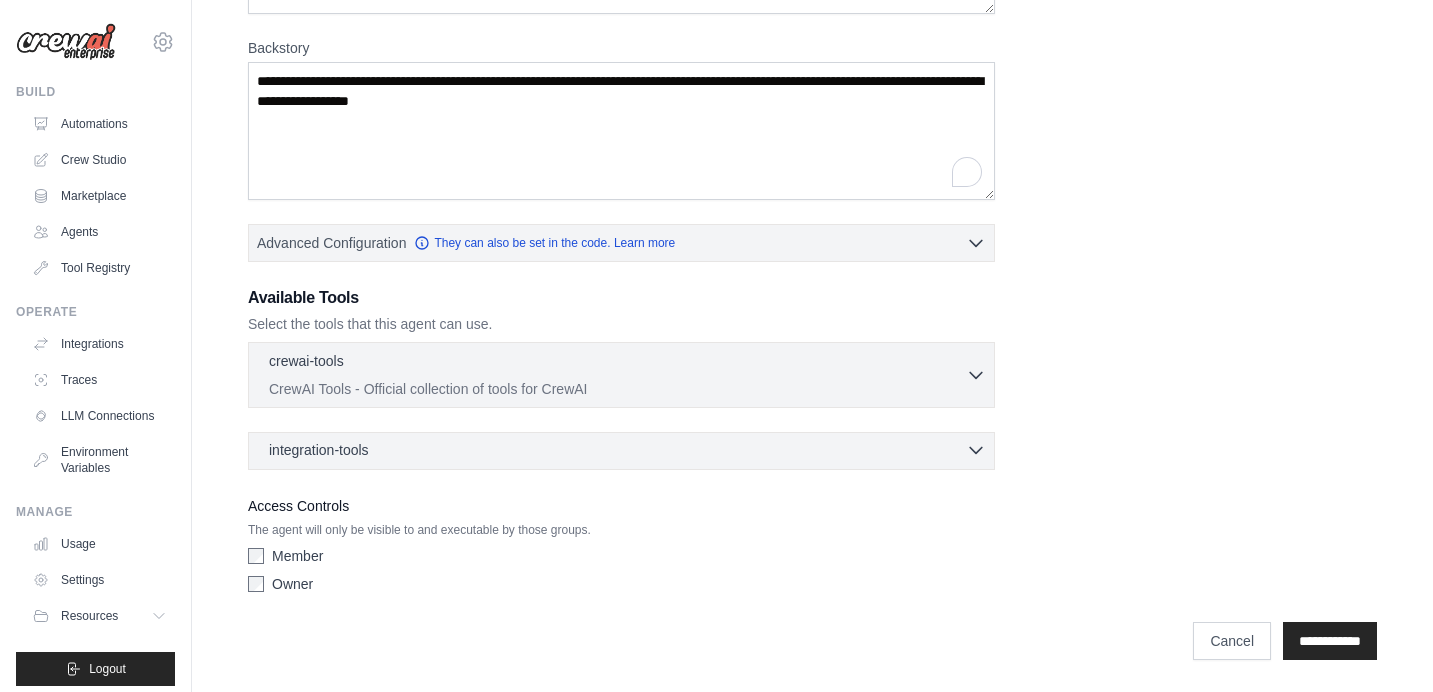click on "integration-tools" at bounding box center [319, 450] 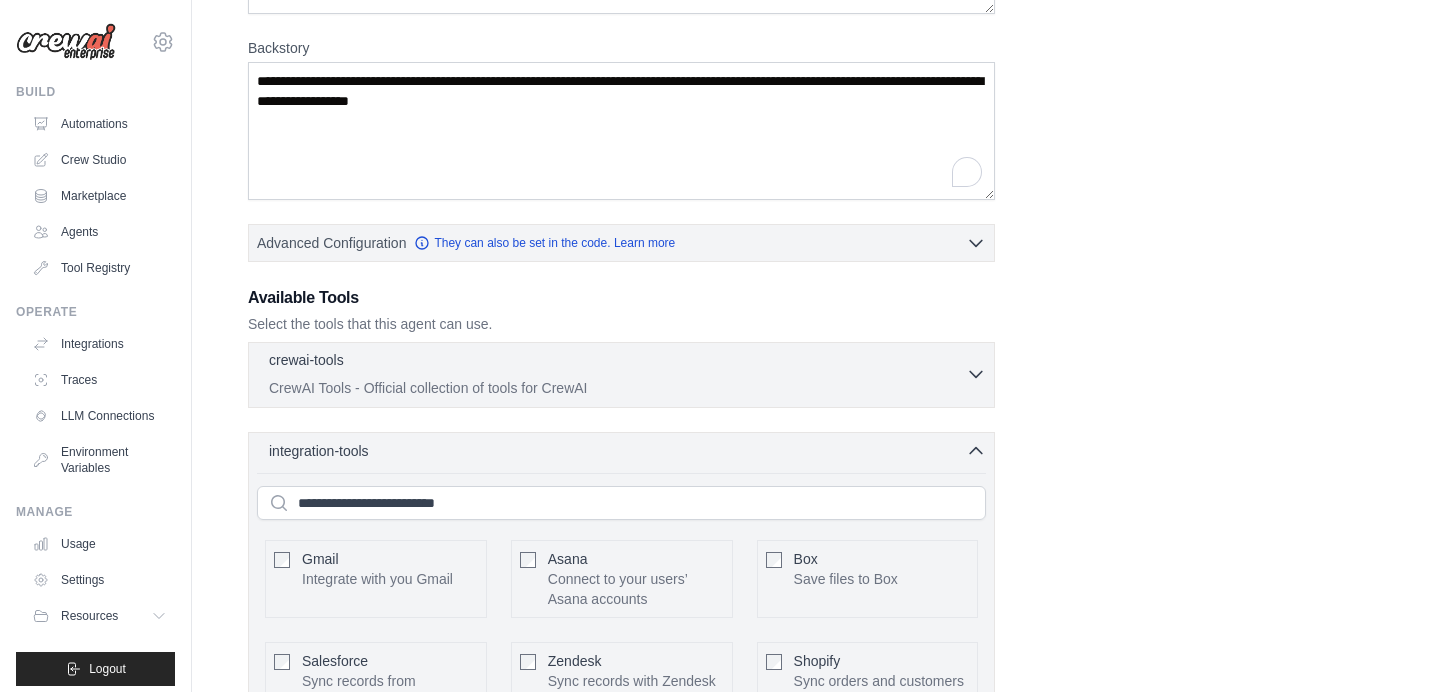click on "crewai-tools
0 selected" at bounding box center (617, 362) 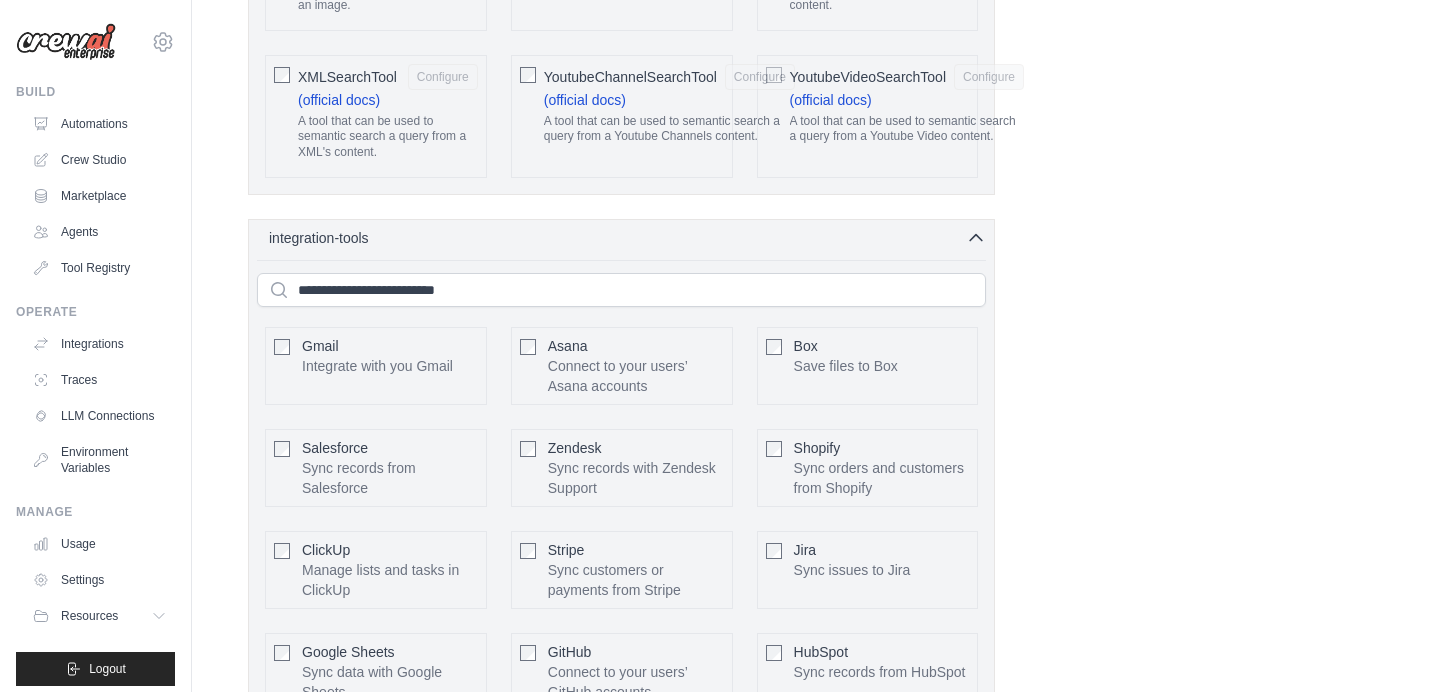 scroll, scrollTop: 4422, scrollLeft: 0, axis: vertical 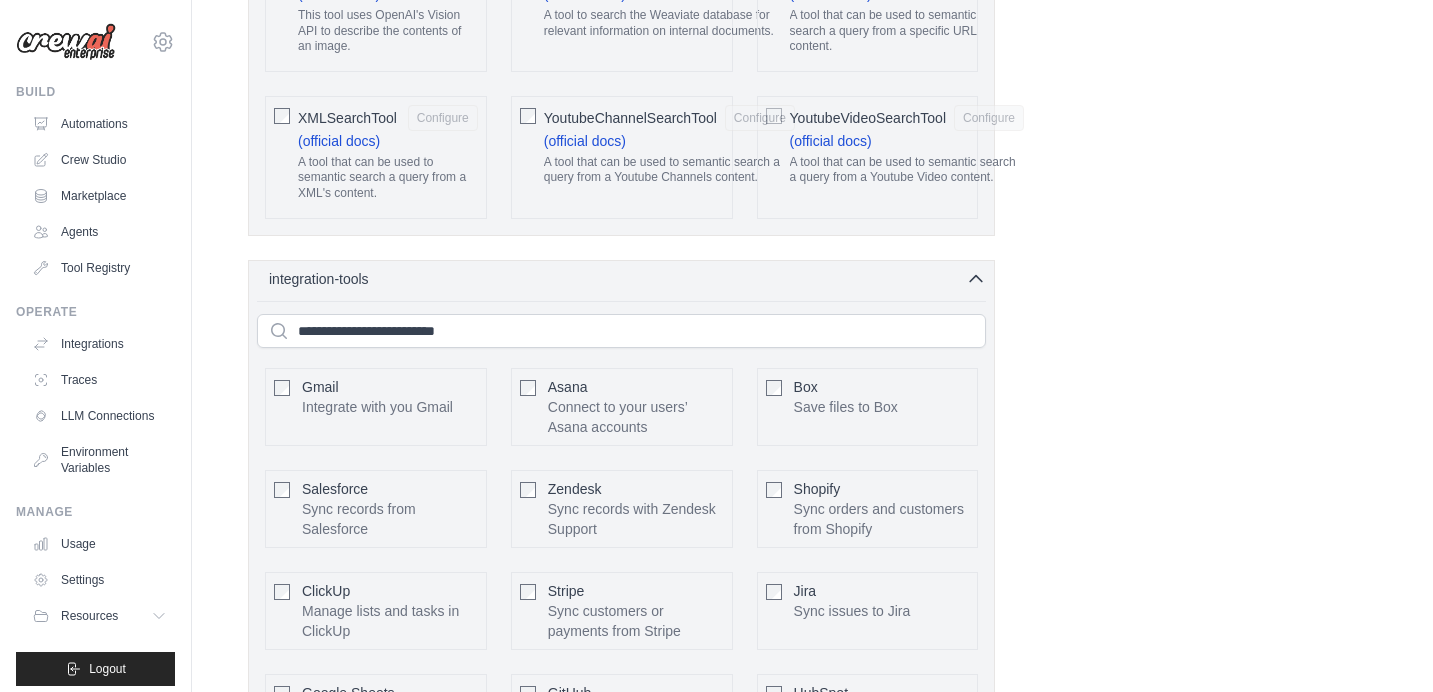 click on "YoutubeVideoSearchTool" 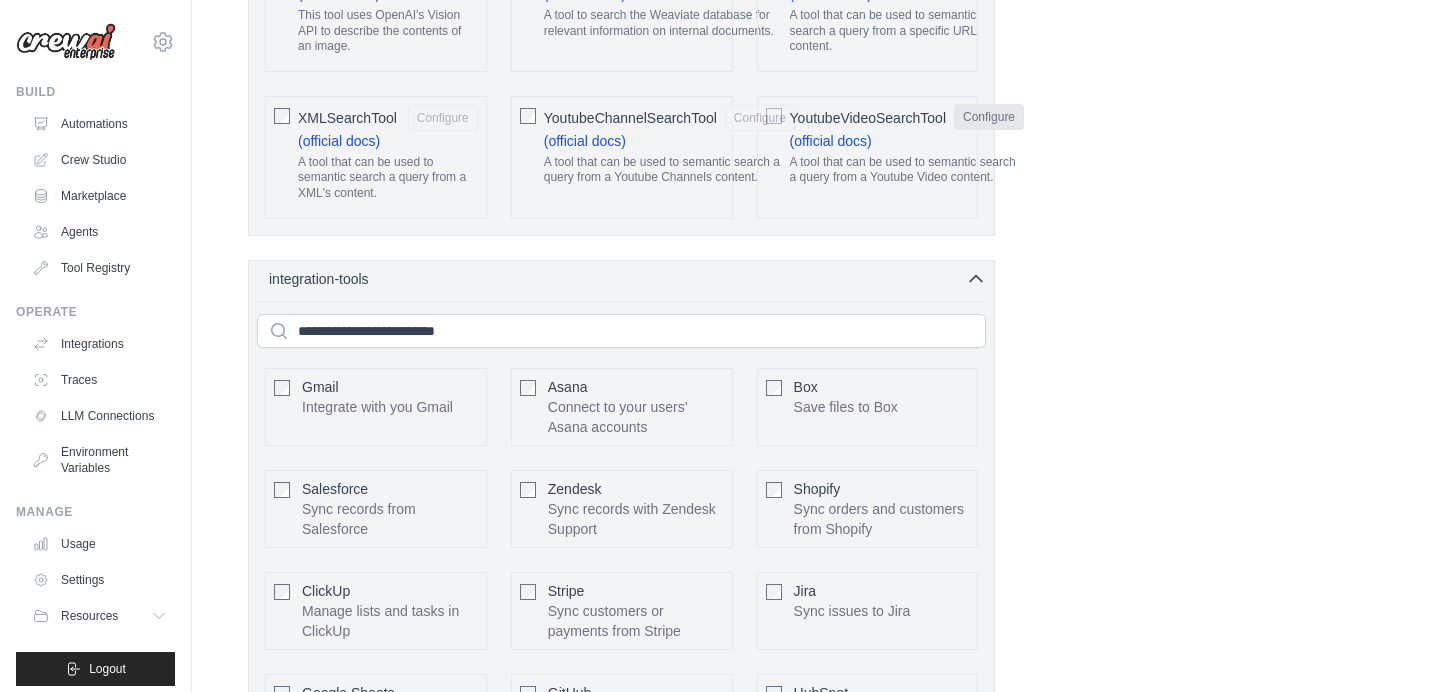 click on "Configure" 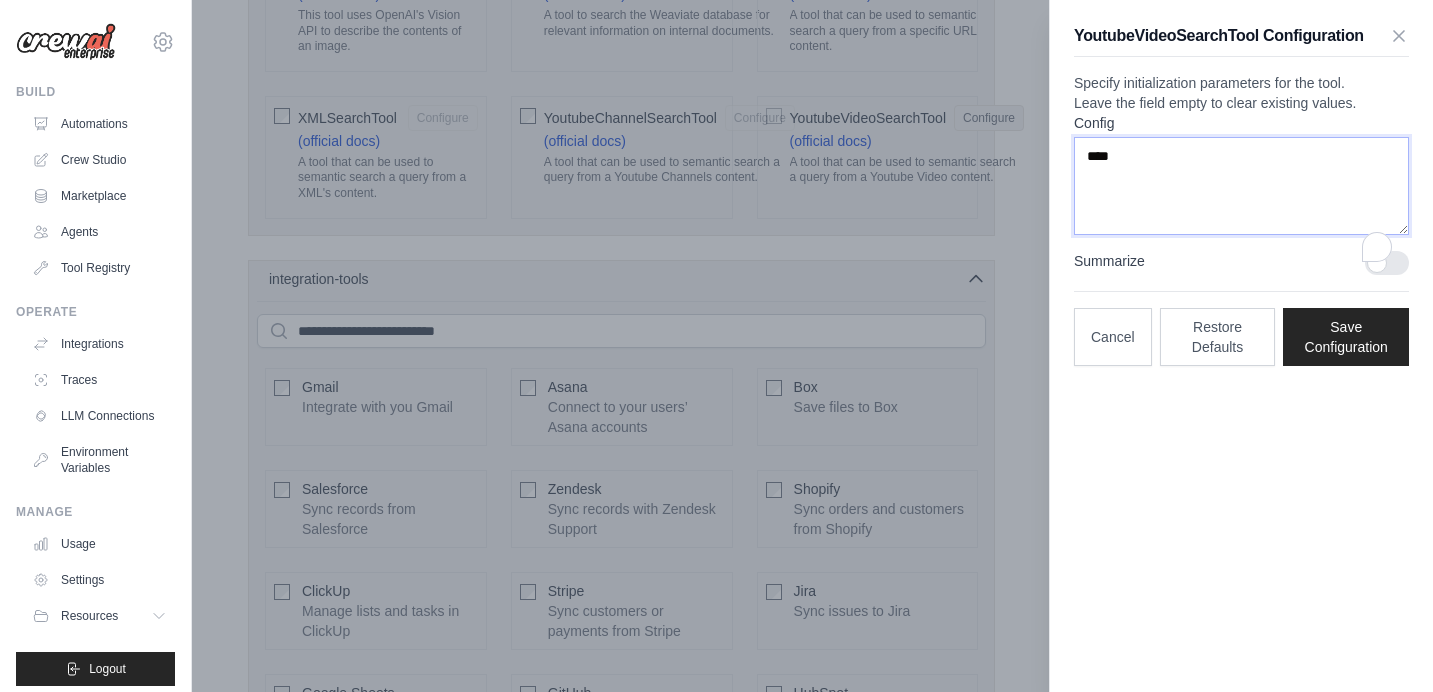 click on "****" at bounding box center [1241, 186] 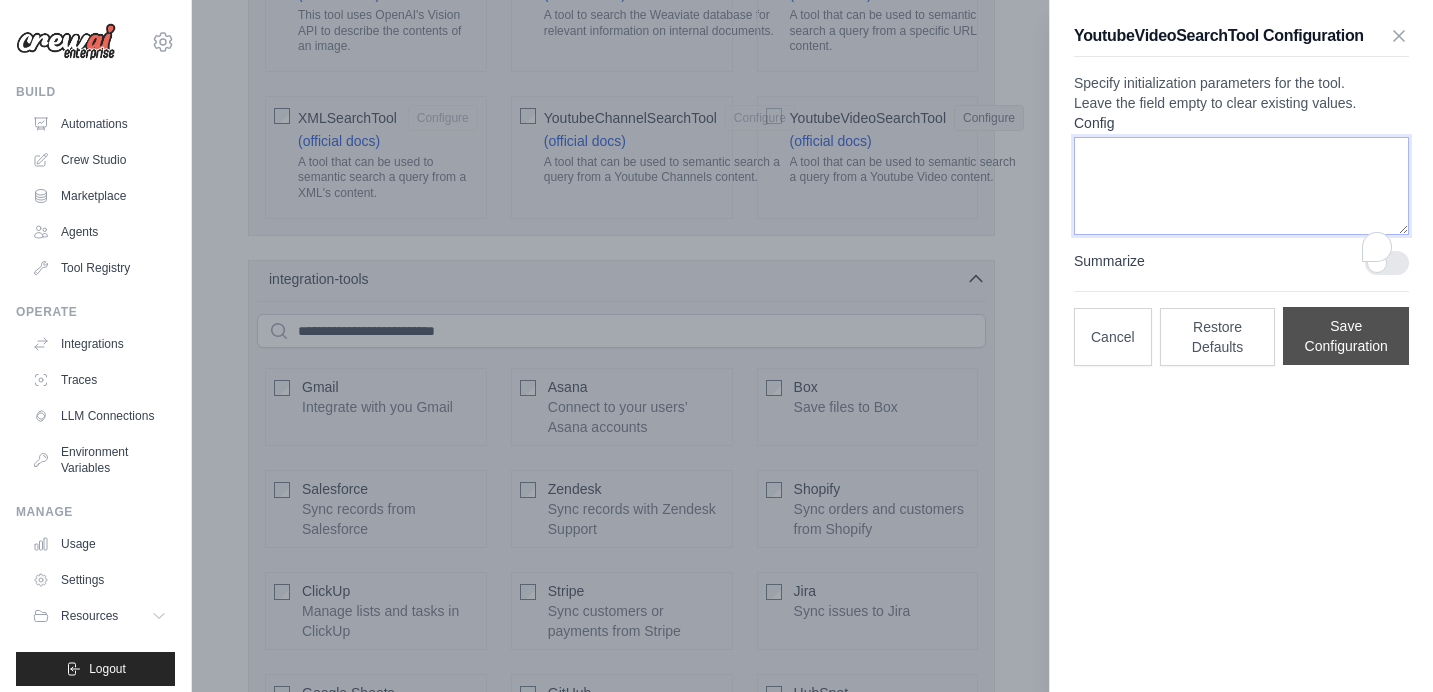 type 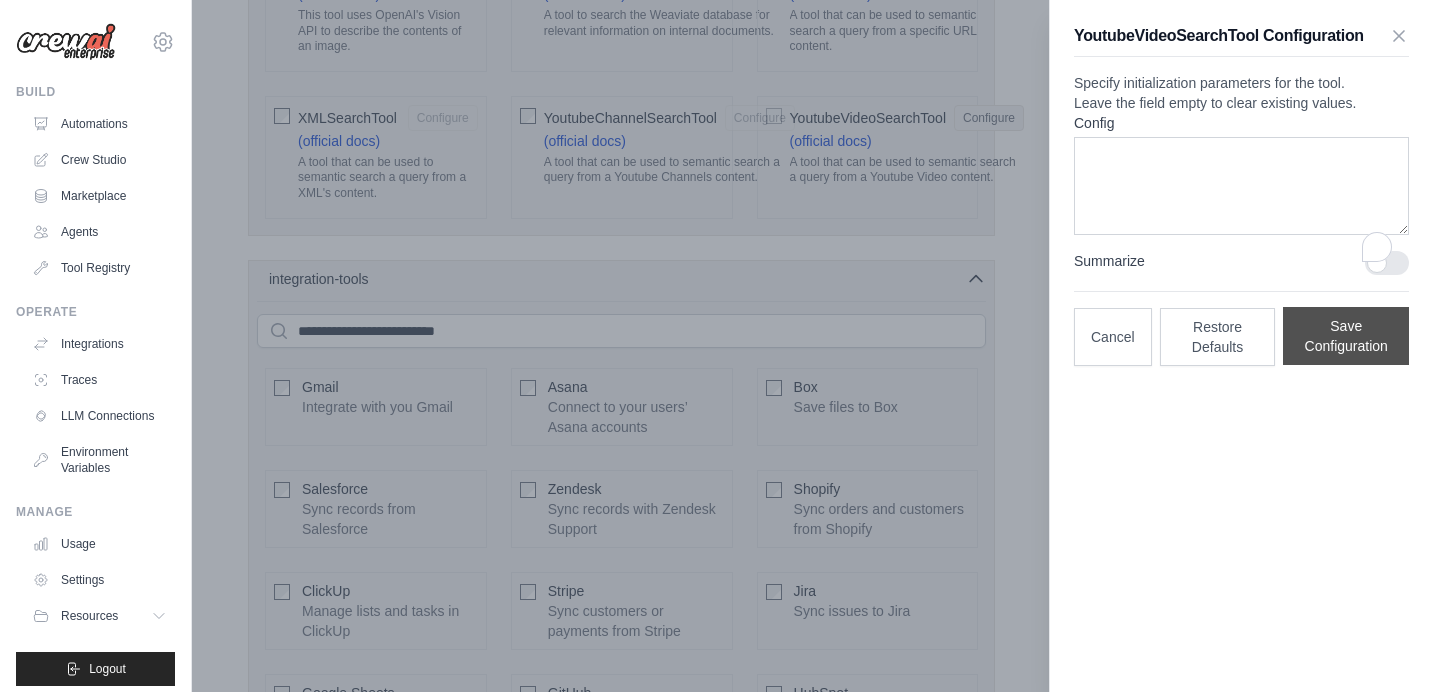 click on "Save Configuration" at bounding box center (1346, 336) 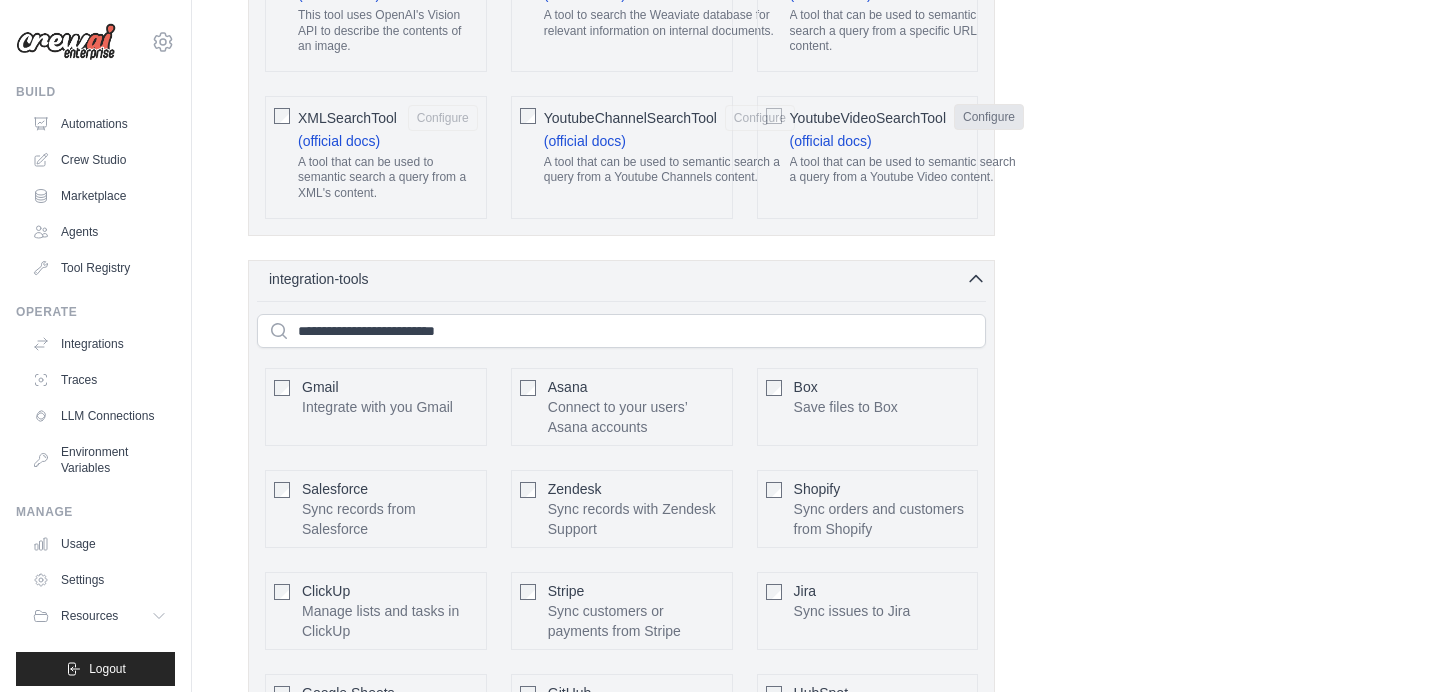 click on "Configure" 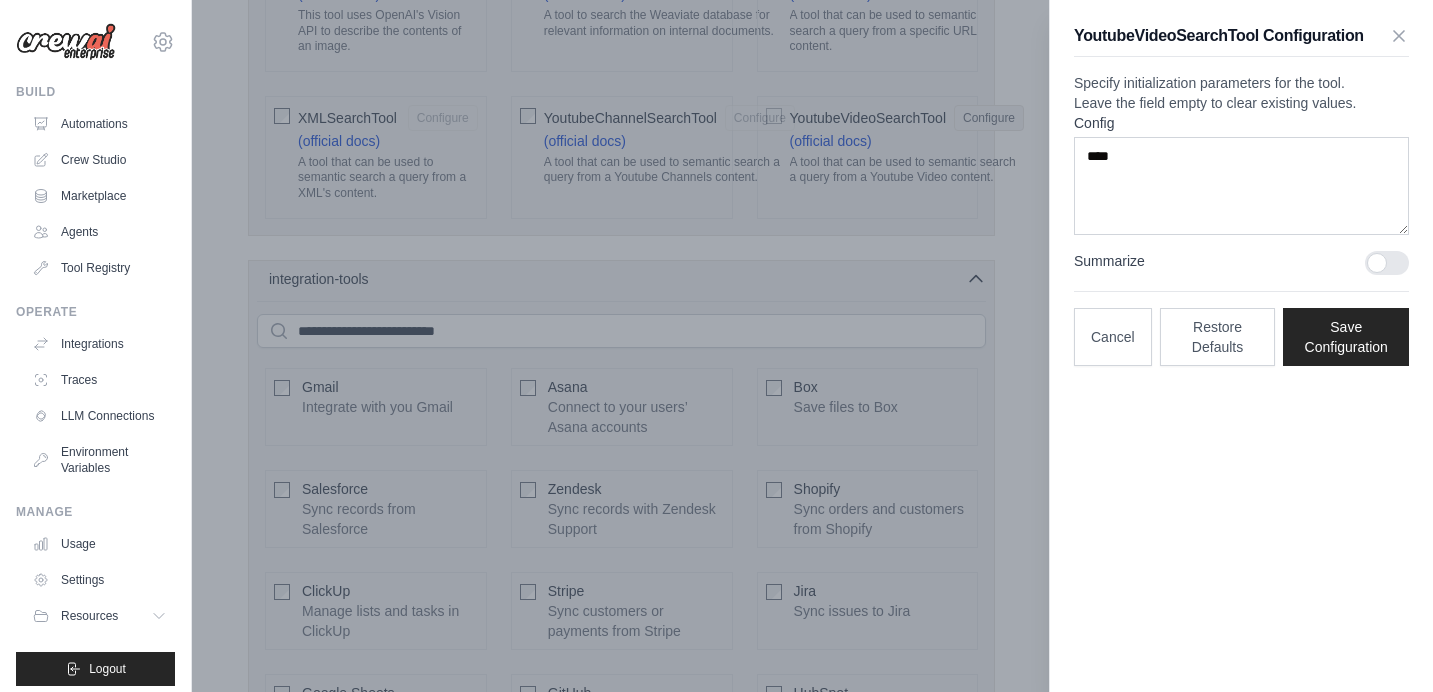 click at bounding box center [1387, 263] 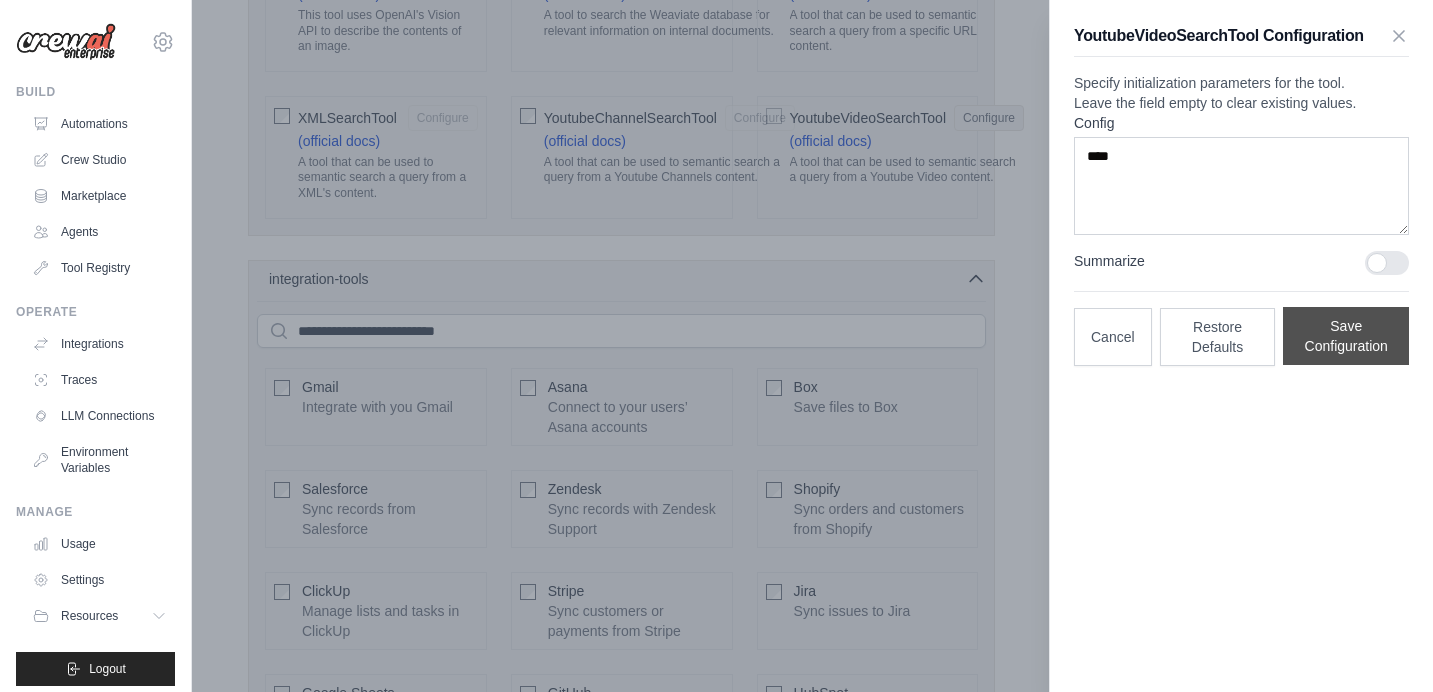 click on "Save Configuration" at bounding box center [1346, 336] 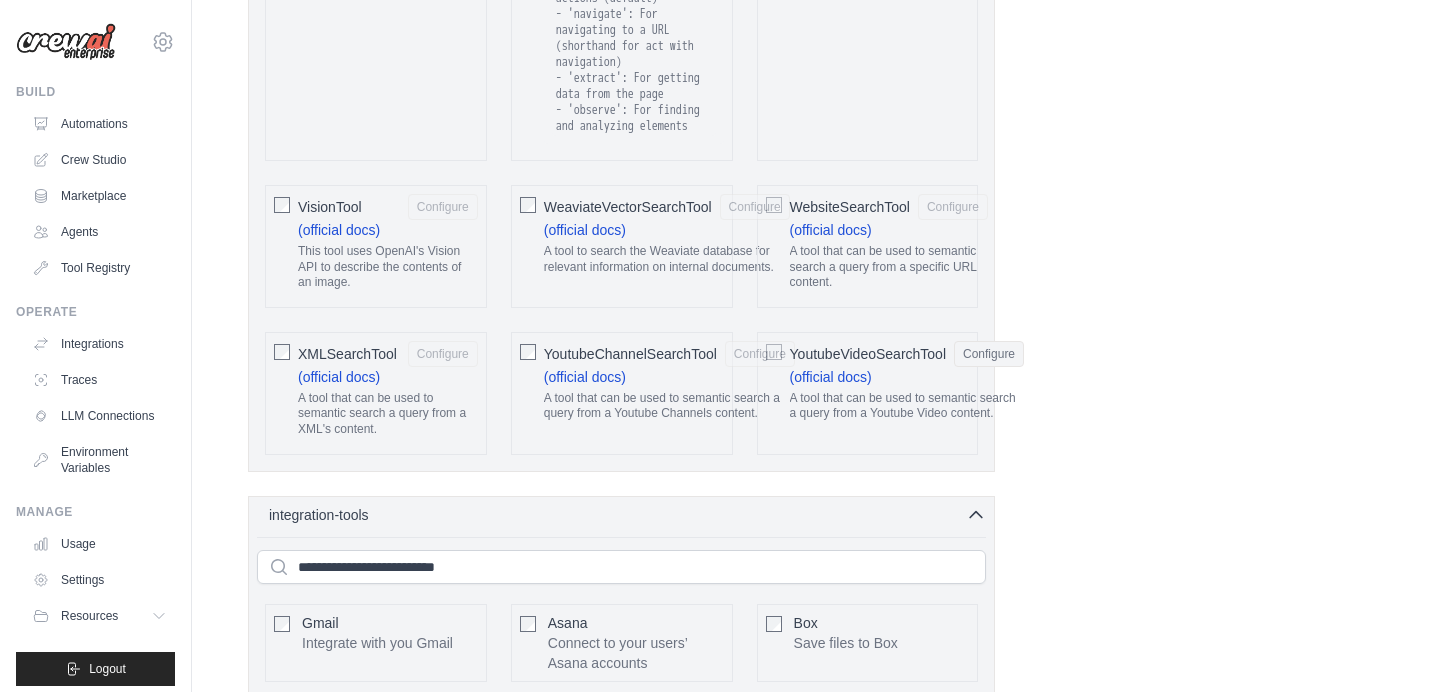 scroll, scrollTop: 4235, scrollLeft: 0, axis: vertical 